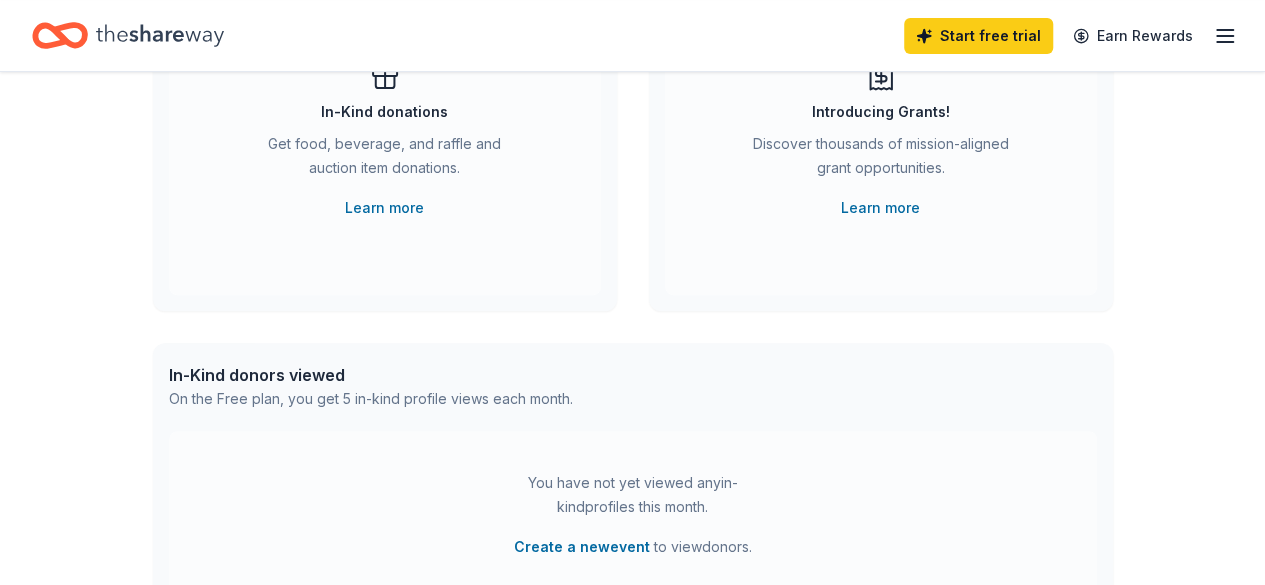 scroll, scrollTop: 264, scrollLeft: 0, axis: vertical 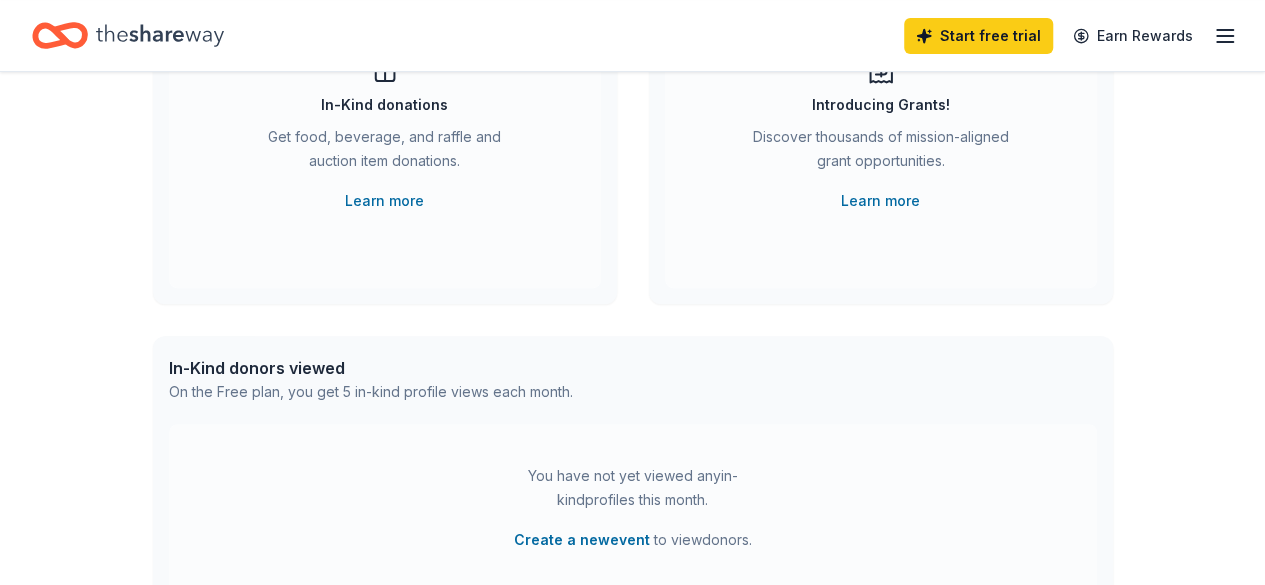 click 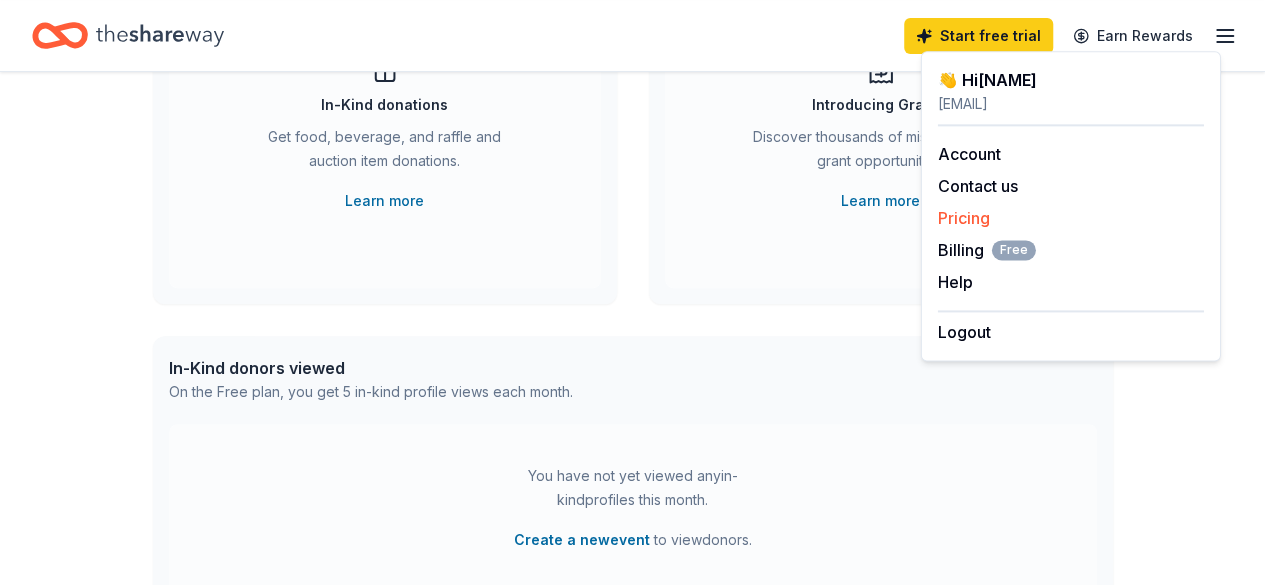 click on "Pricing" at bounding box center (964, 218) 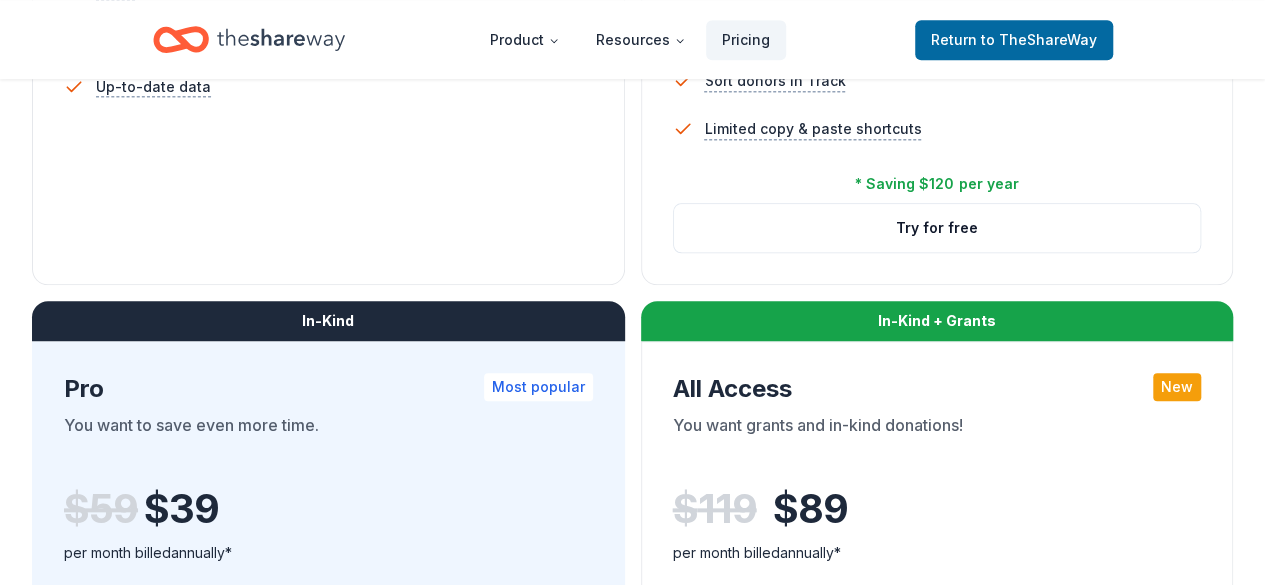 scroll, scrollTop: 866, scrollLeft: 0, axis: vertical 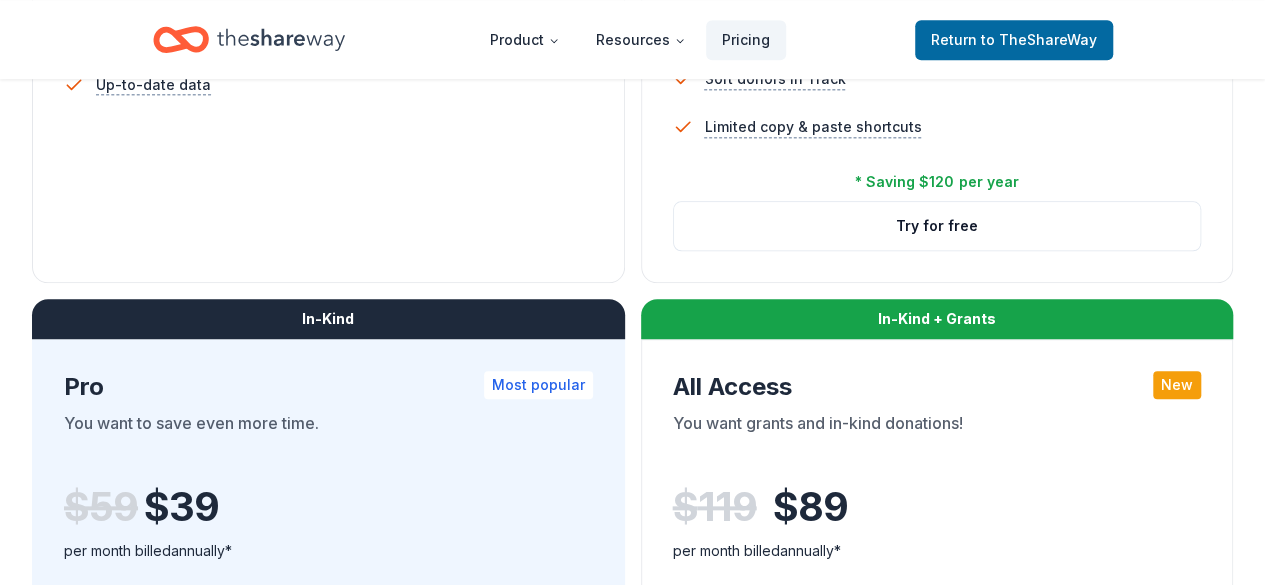 click on "Free Current Come see what we're all about. Free 5 profile views / month Limited directory search 2 new donors / week (in-kind only) Track Reminder emails Up-to-date data" at bounding box center (328, -77) 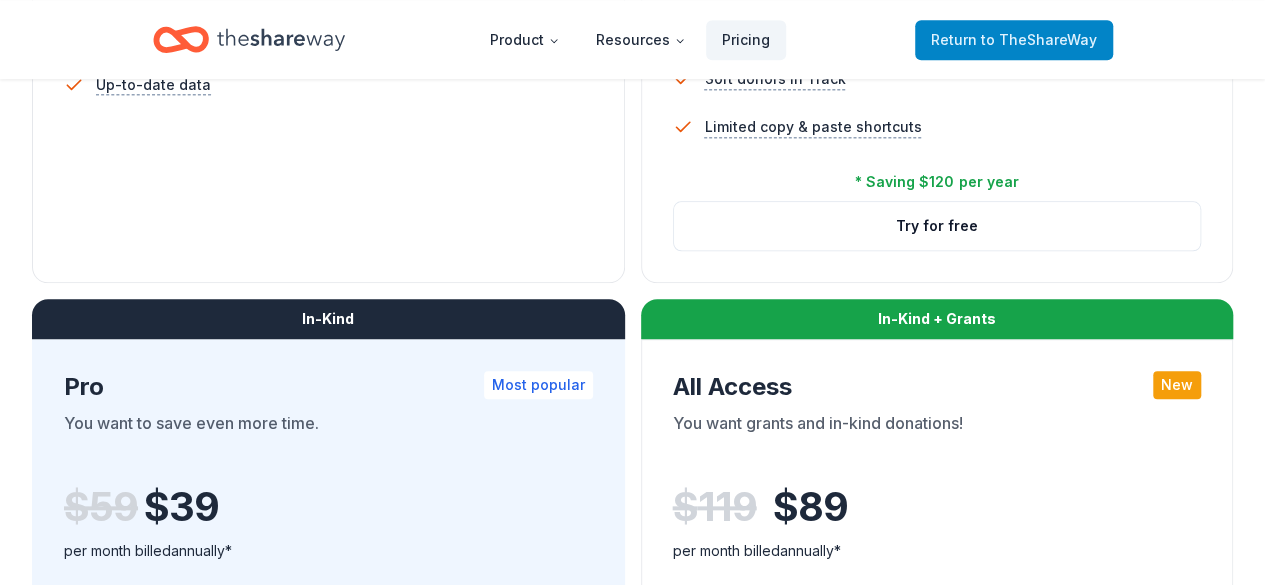click on "to TheShareWay" at bounding box center [1039, 39] 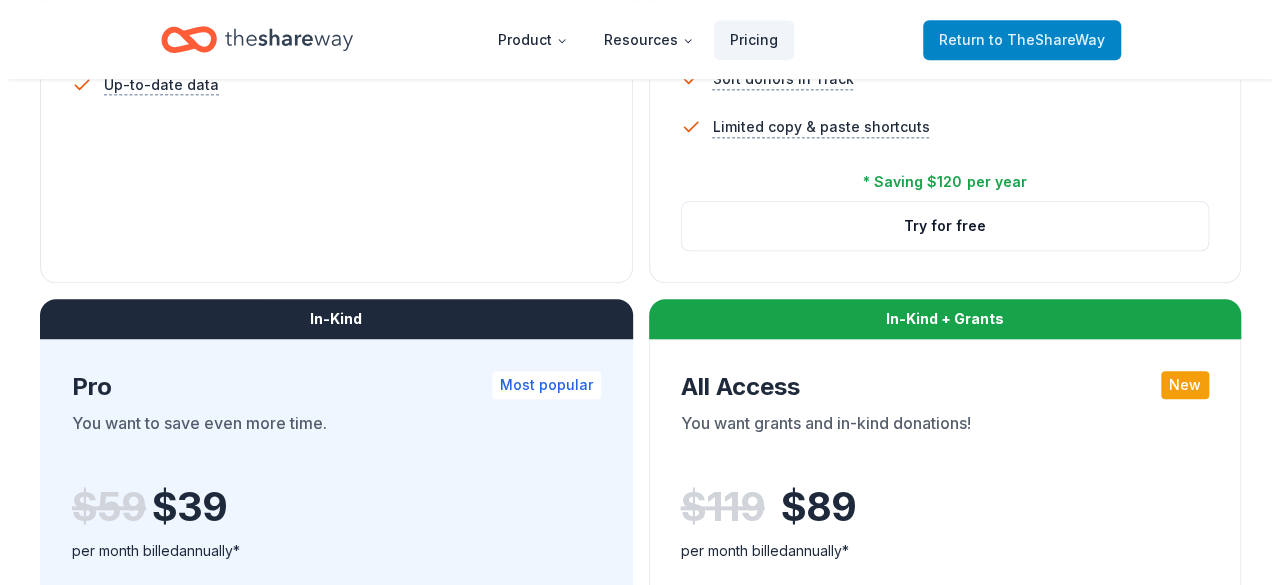 scroll, scrollTop: 0, scrollLeft: 0, axis: both 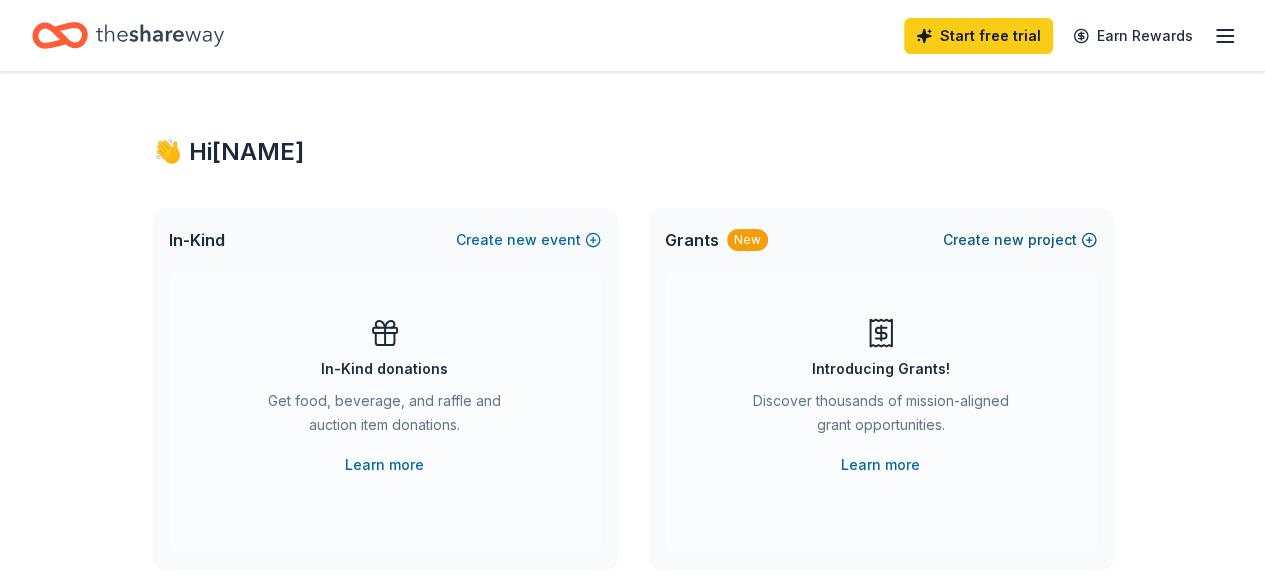 click on "Create  new  project" at bounding box center (1020, 240) 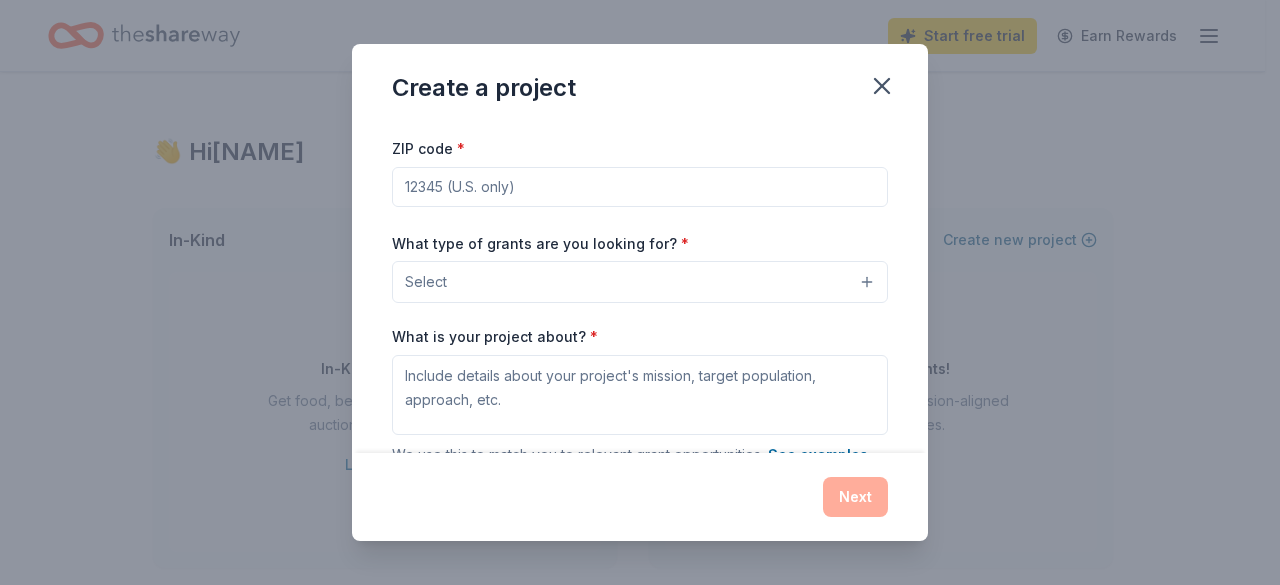 scroll, scrollTop: 0, scrollLeft: 0, axis: both 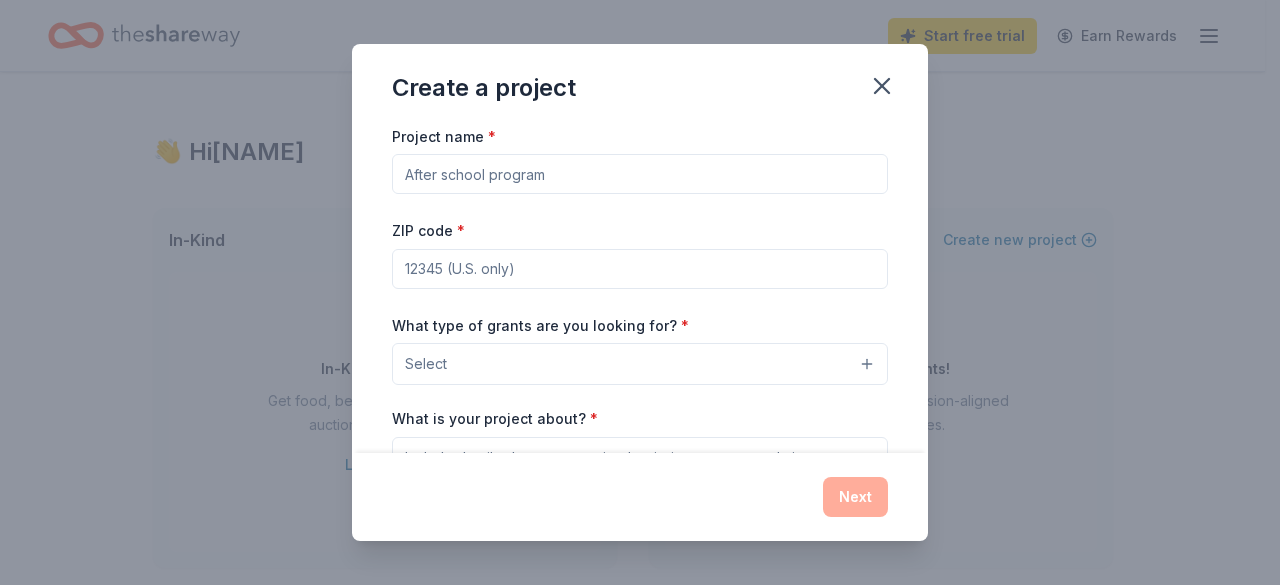 click on "Project name *" at bounding box center [640, 174] 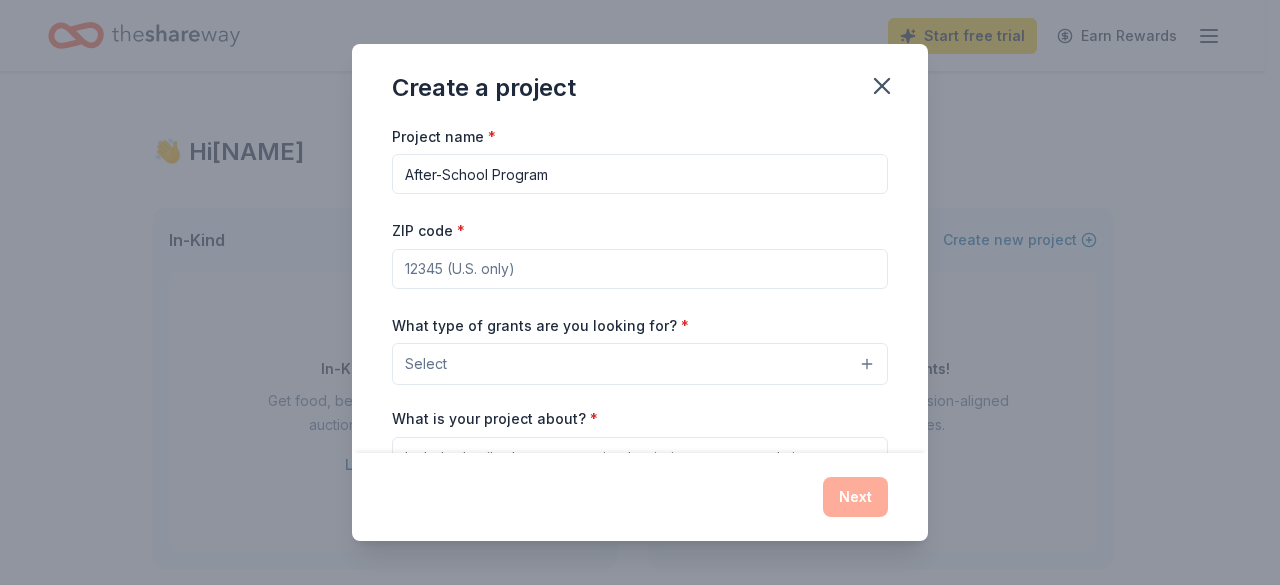 type on "After-School Program" 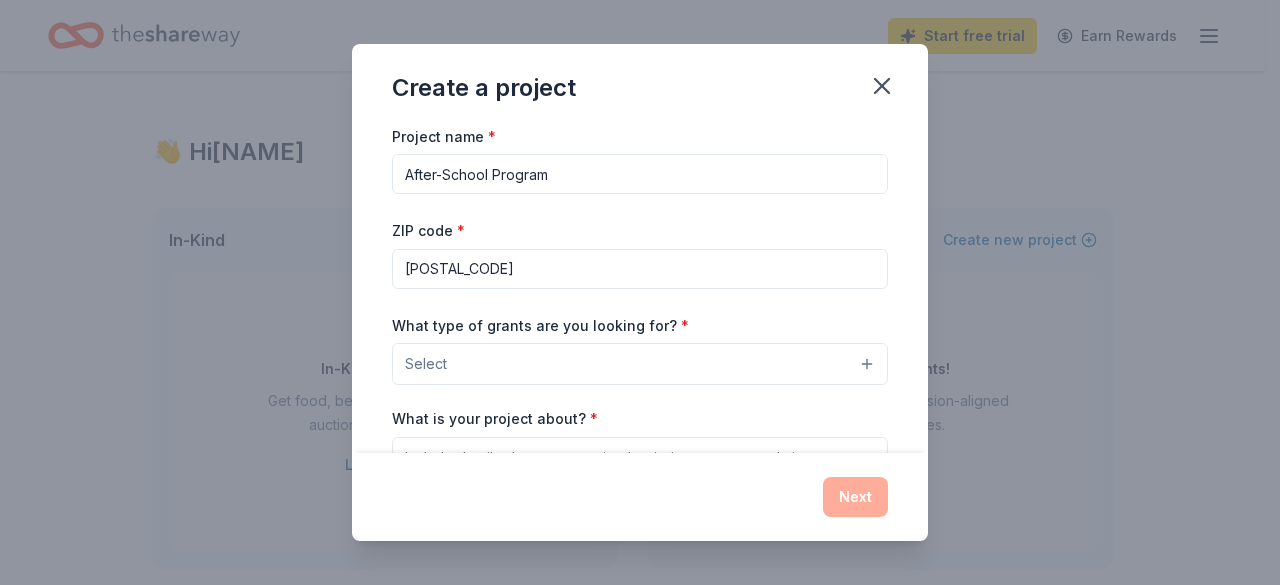 type on "[POSTAL_CODE]" 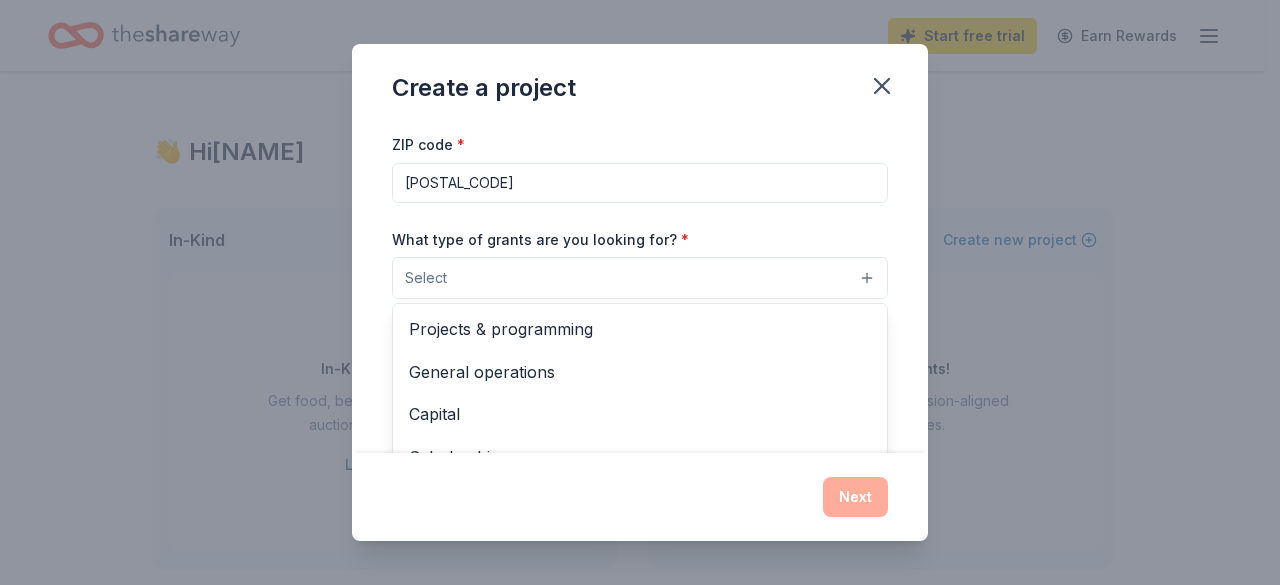scroll, scrollTop: 95, scrollLeft: 0, axis: vertical 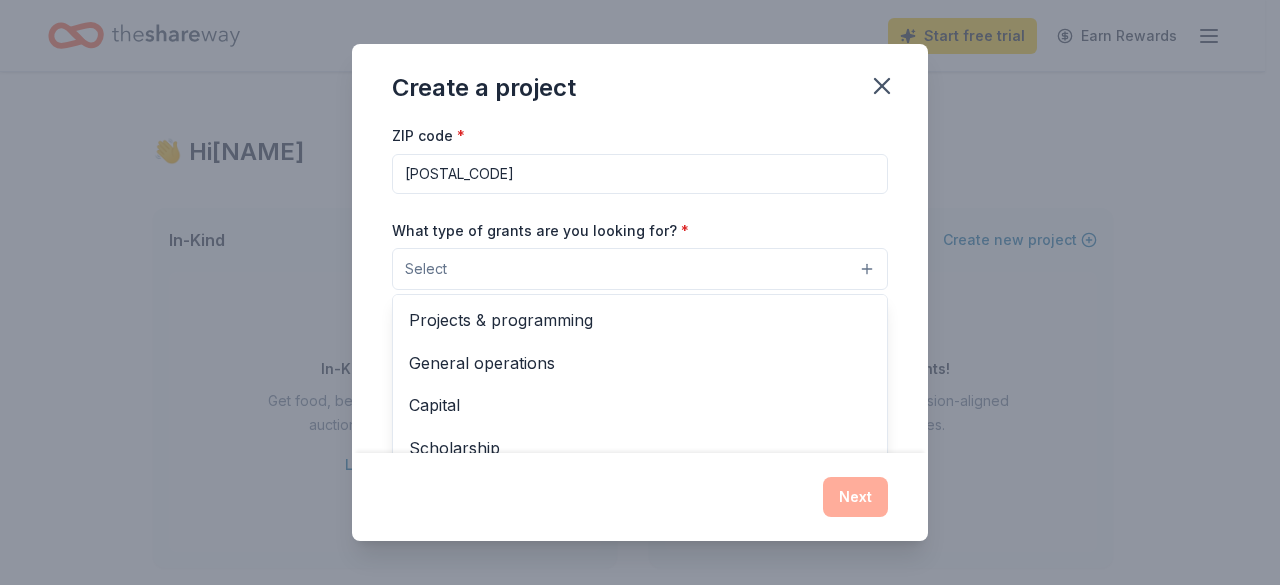click on "Projects & programming" at bounding box center [640, 320] 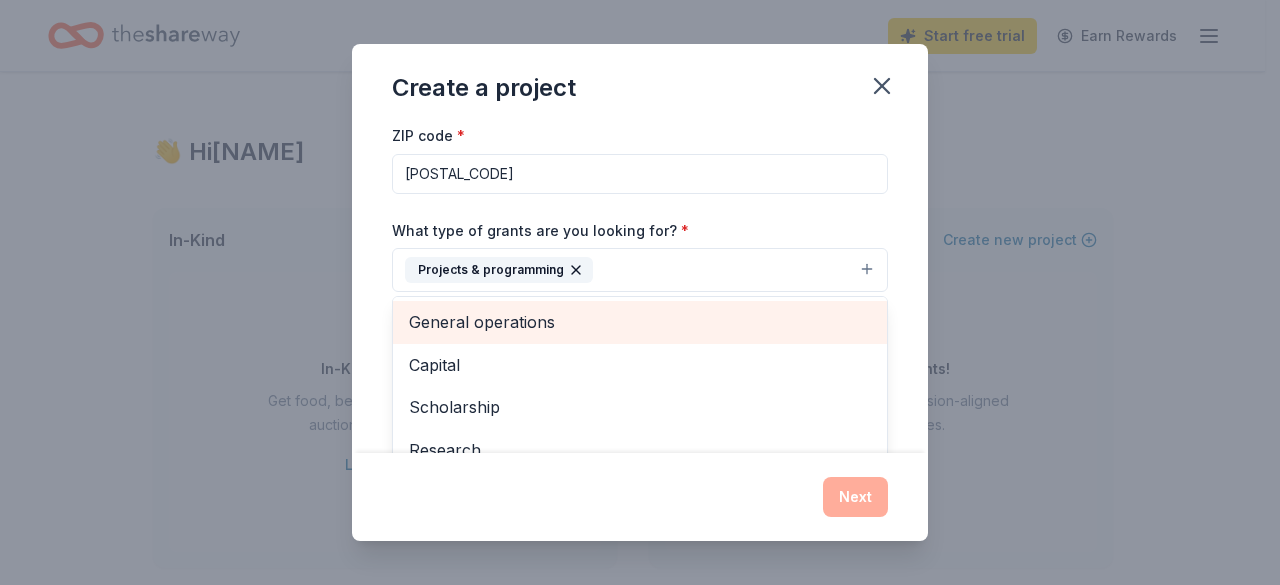 click on "General operations" at bounding box center (640, 322) 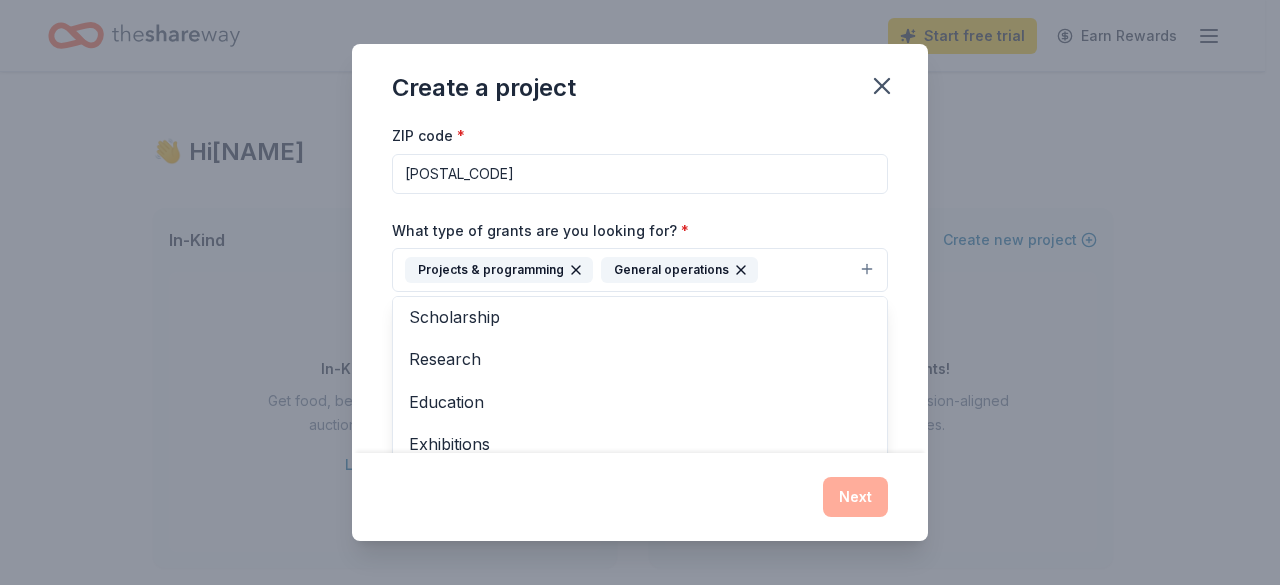 scroll, scrollTop: 52, scrollLeft: 0, axis: vertical 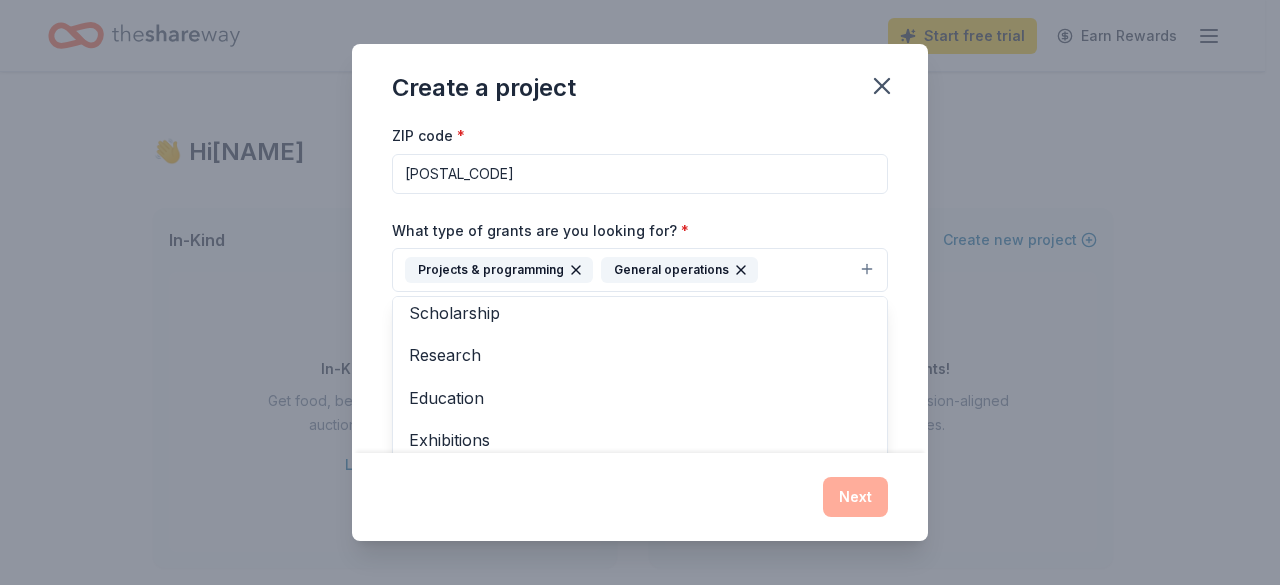 click on "Education" at bounding box center [640, 398] 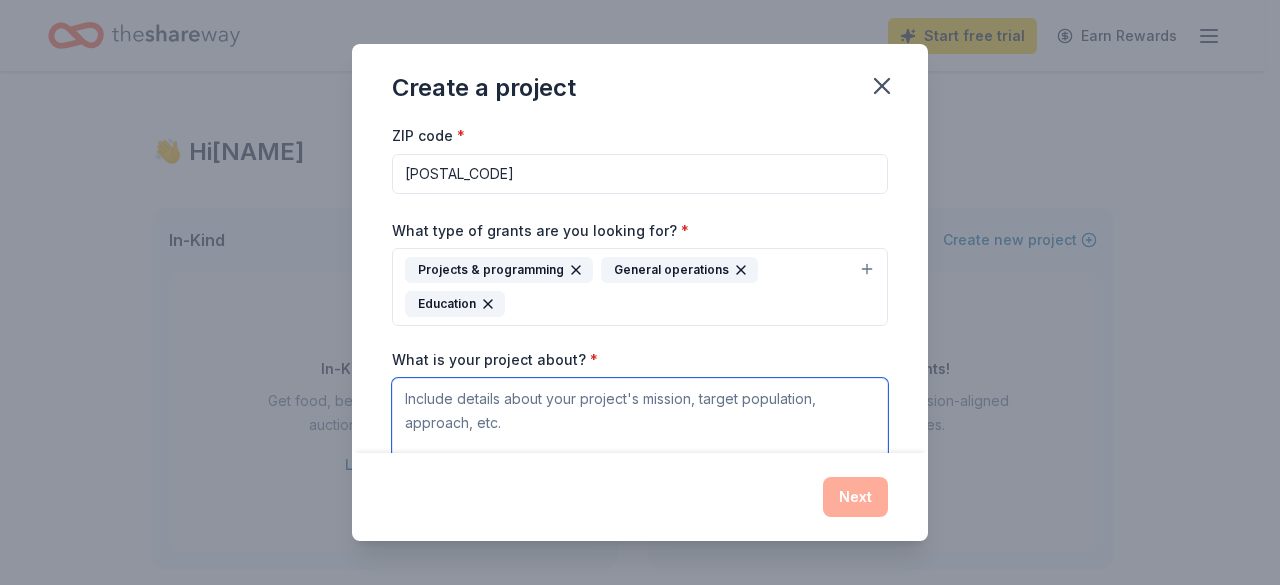 click on "What is your project about? *" at bounding box center (640, 418) 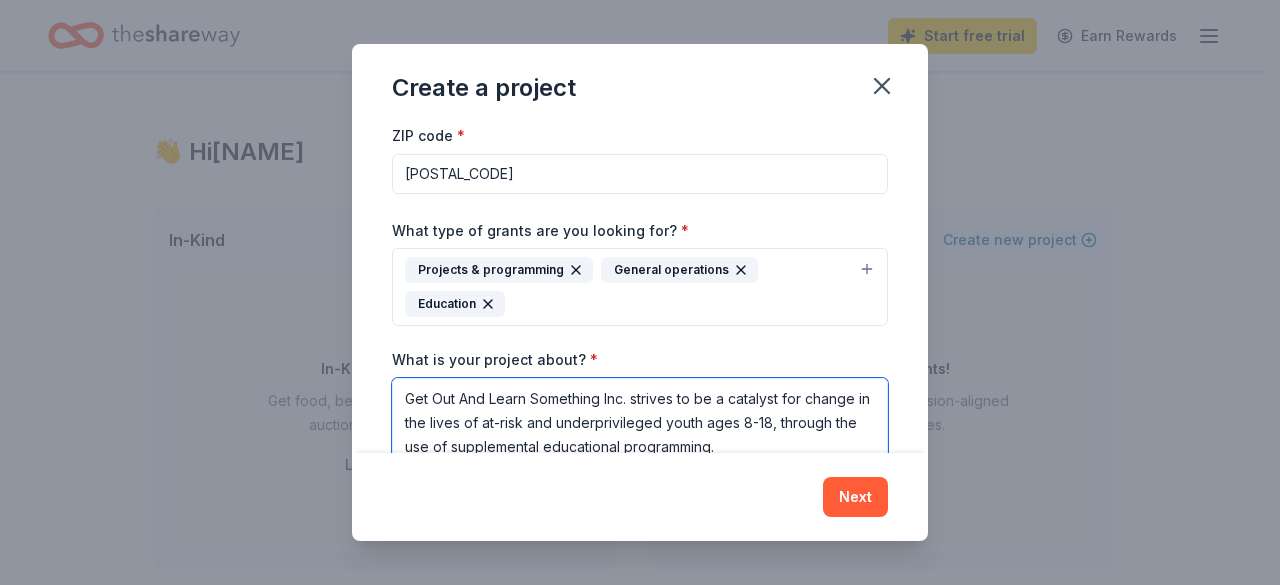 scroll, scrollTop: 1, scrollLeft: 0, axis: vertical 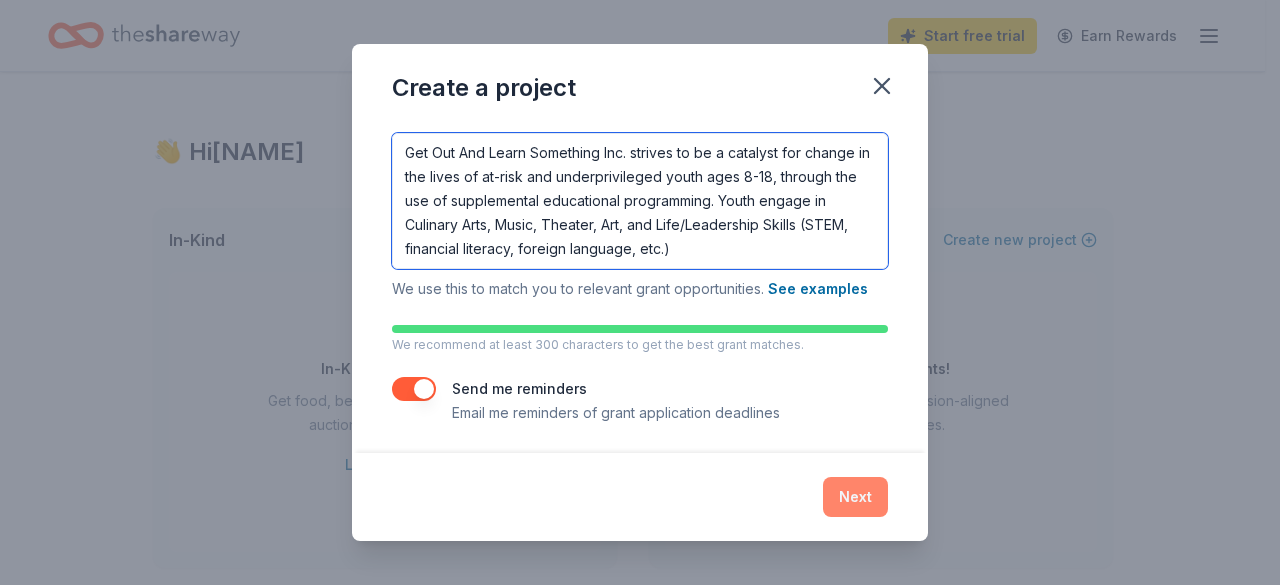 type on "Get Out And Learn Something Inc. strives to be a catalyst for change in the lives of at-risk and underprivileged youth ages 8-18, through the use of supplemental educational programming. Youth engage in Culinary Arts, Music, Theater, Art, and Life/Leadership Skills (STEM, financial literacy, foreign language, etc.)" 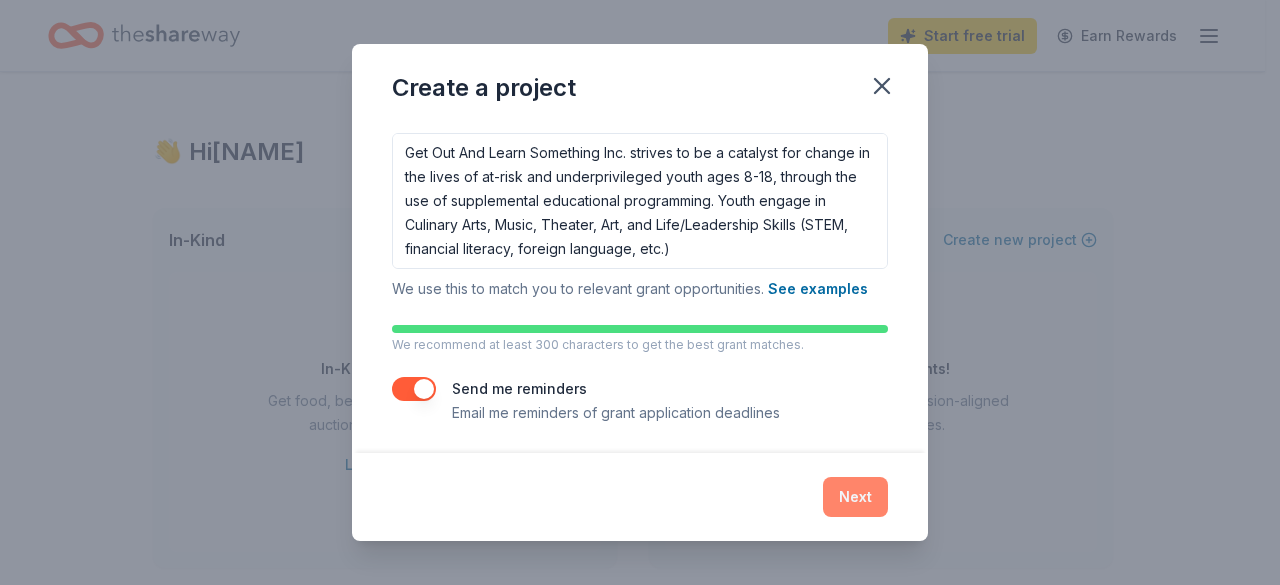 click on "Next" at bounding box center (855, 497) 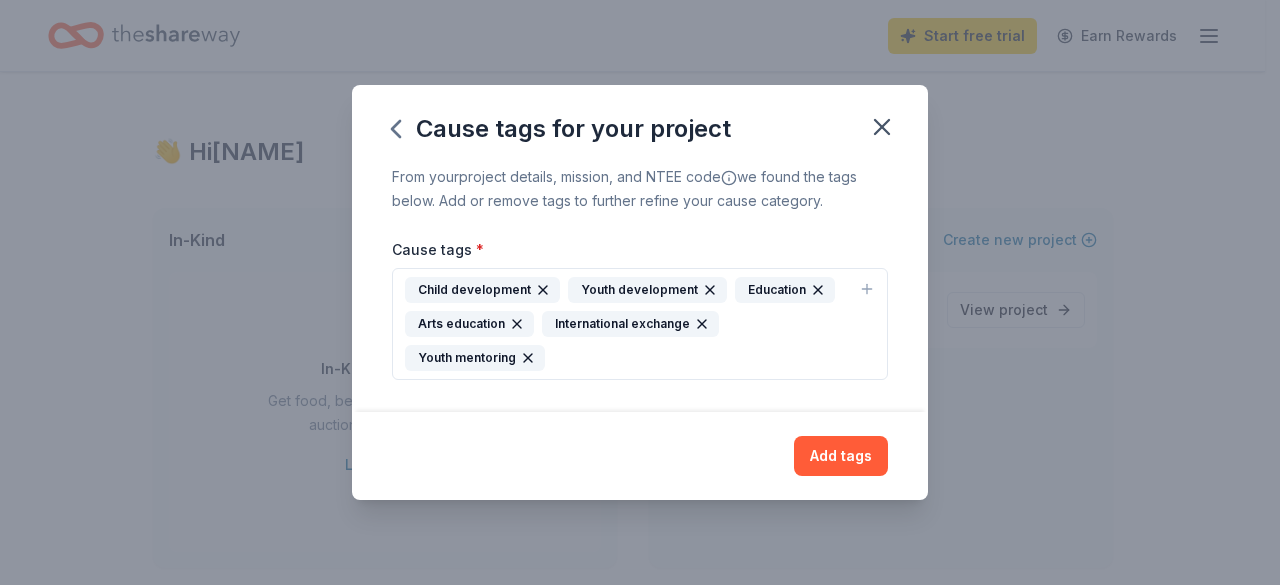 scroll, scrollTop: 0, scrollLeft: 0, axis: both 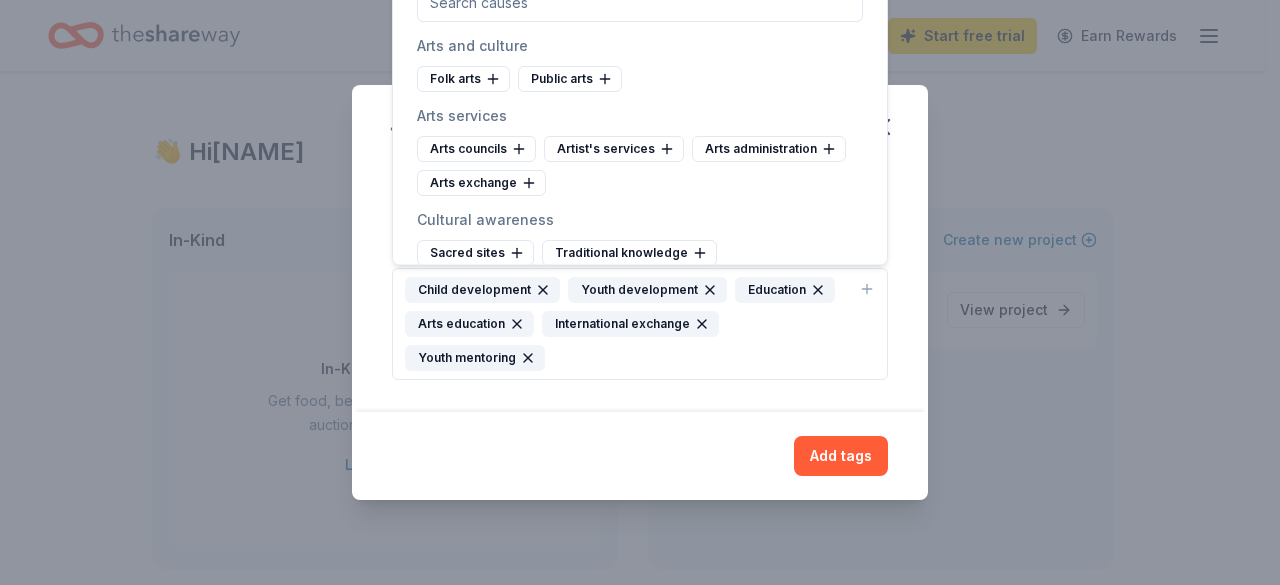 click on "Child development Youth development Education Arts education International exchange Youth mentoring" at bounding box center (628, 324) 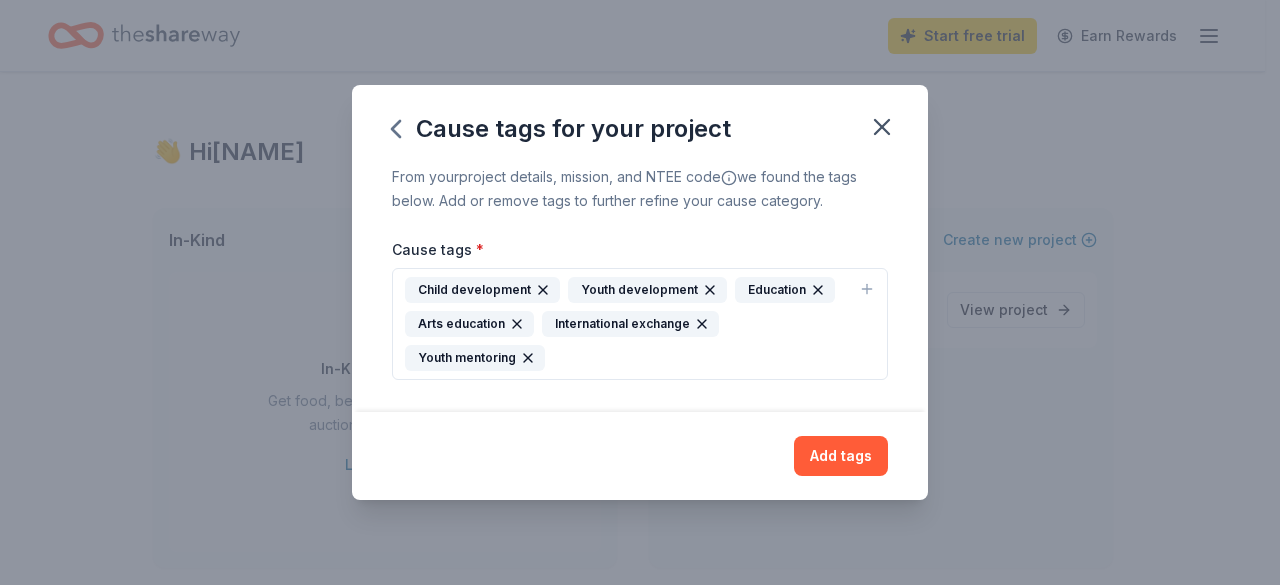click 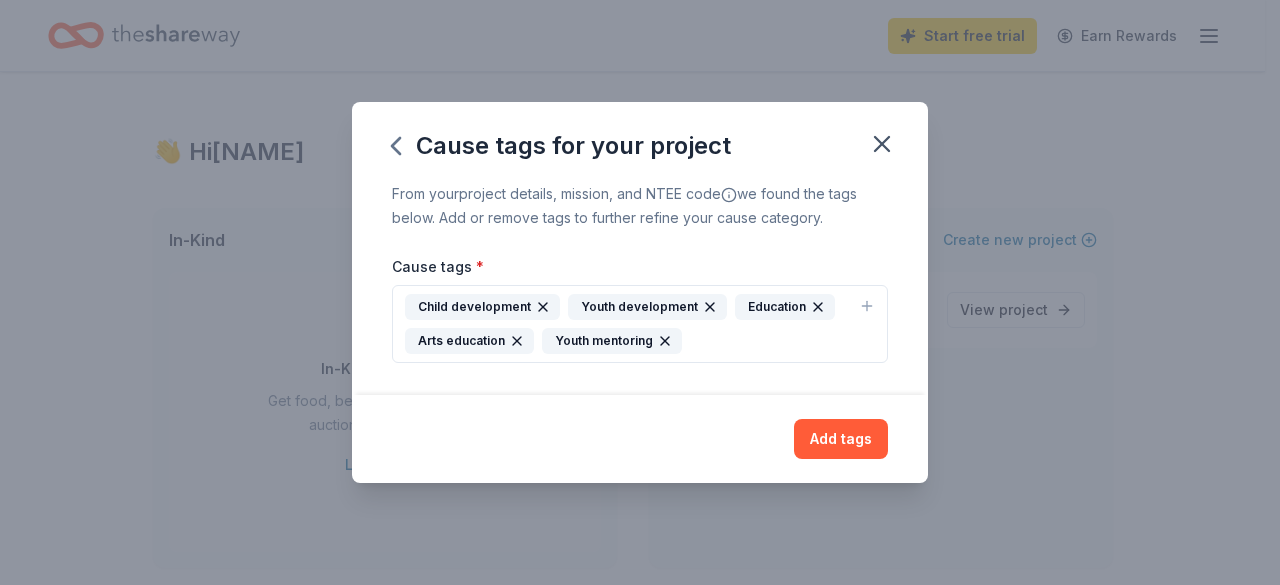 click on "Child development Youth development Education Arts education Youth mentoring" at bounding box center (640, 324) 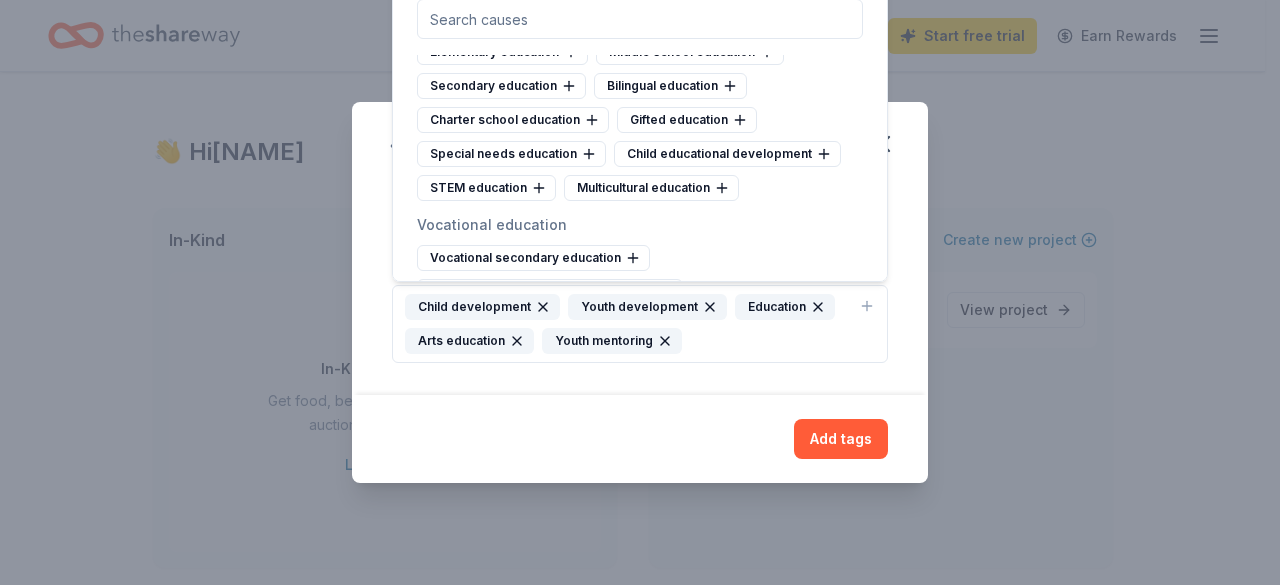 scroll, scrollTop: 1015, scrollLeft: 0, axis: vertical 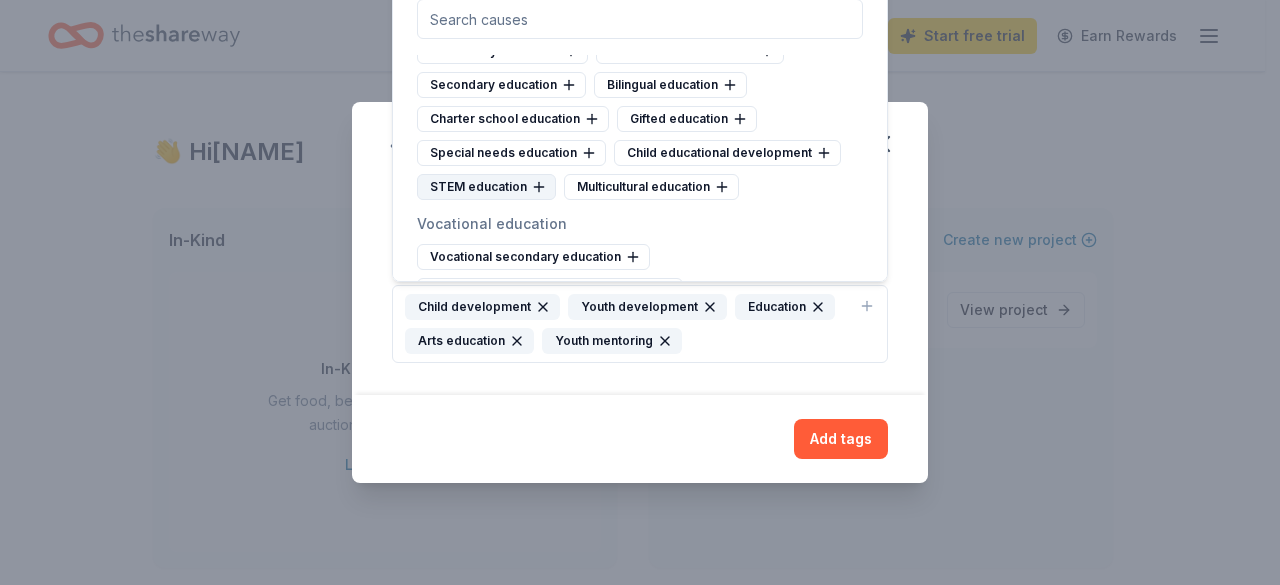 click on "STEM education" at bounding box center (486, 187) 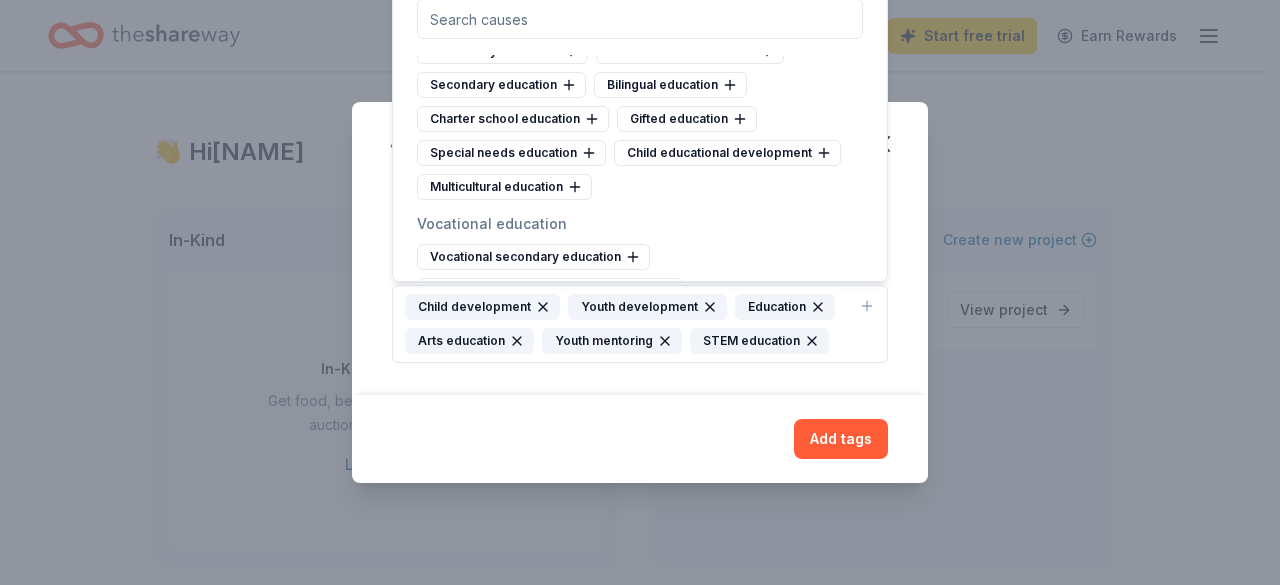click on "Youth mentoring" at bounding box center [612, 341] 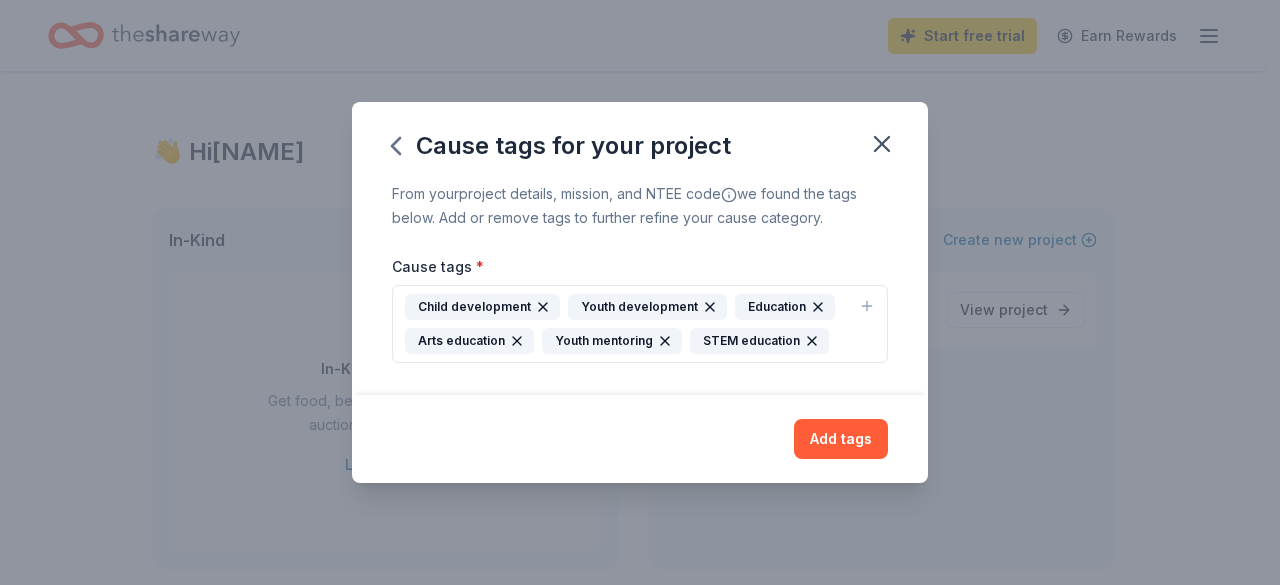 click on "Youth mentoring" at bounding box center [612, 341] 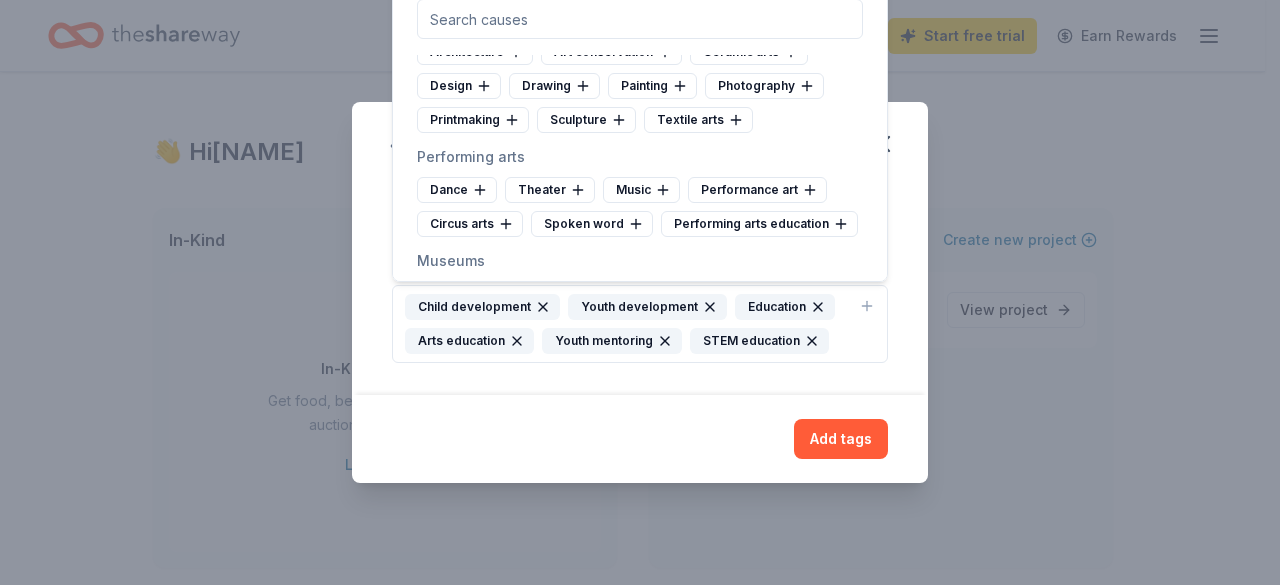 scroll, scrollTop: 321, scrollLeft: 0, axis: vertical 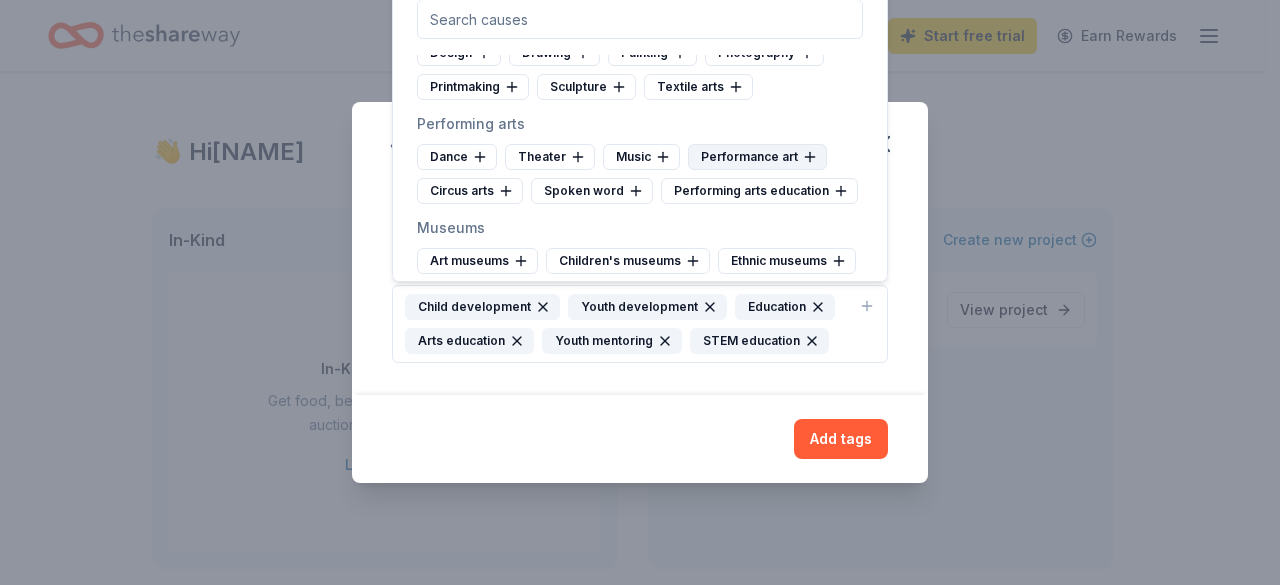 click on "Performance art" at bounding box center [757, 157] 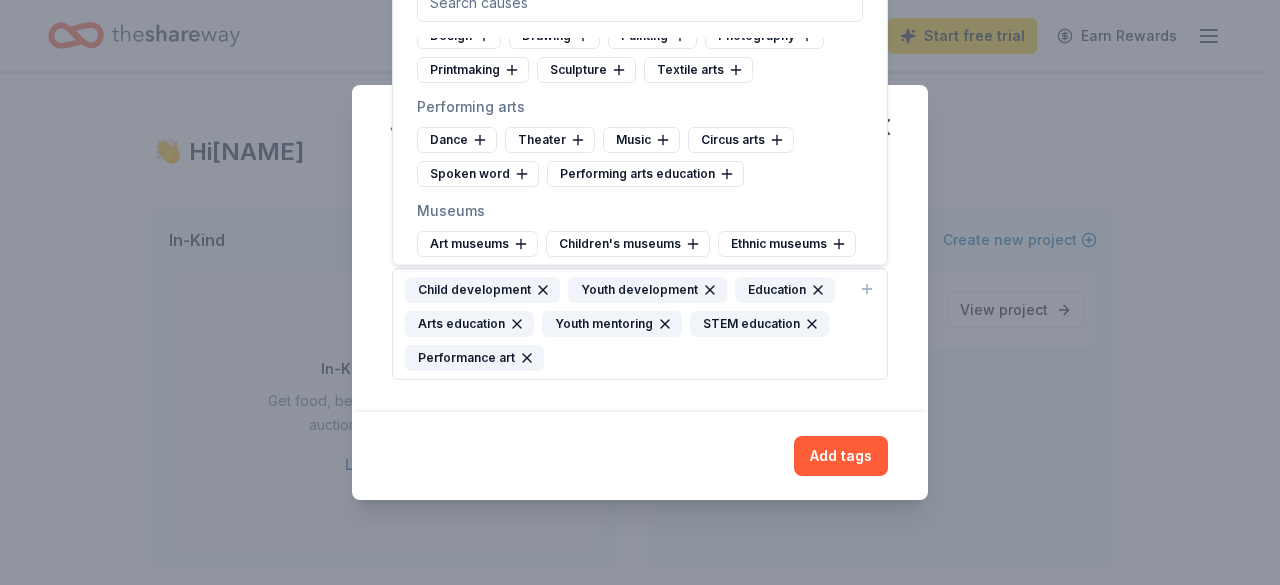 click 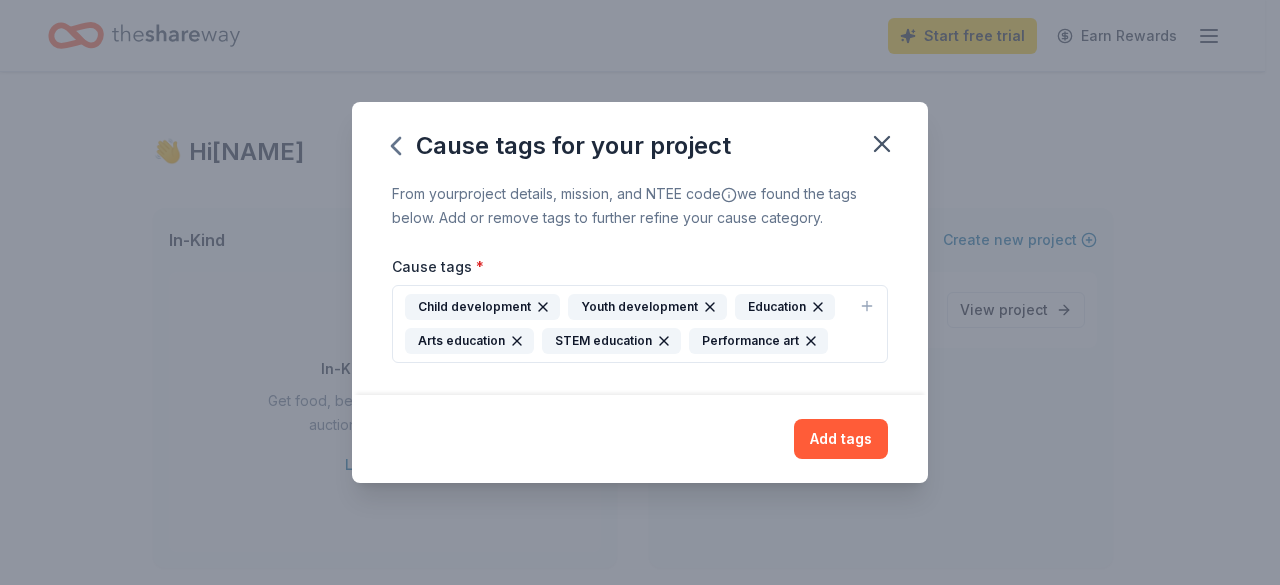 click on "Child development" at bounding box center (482, 307) 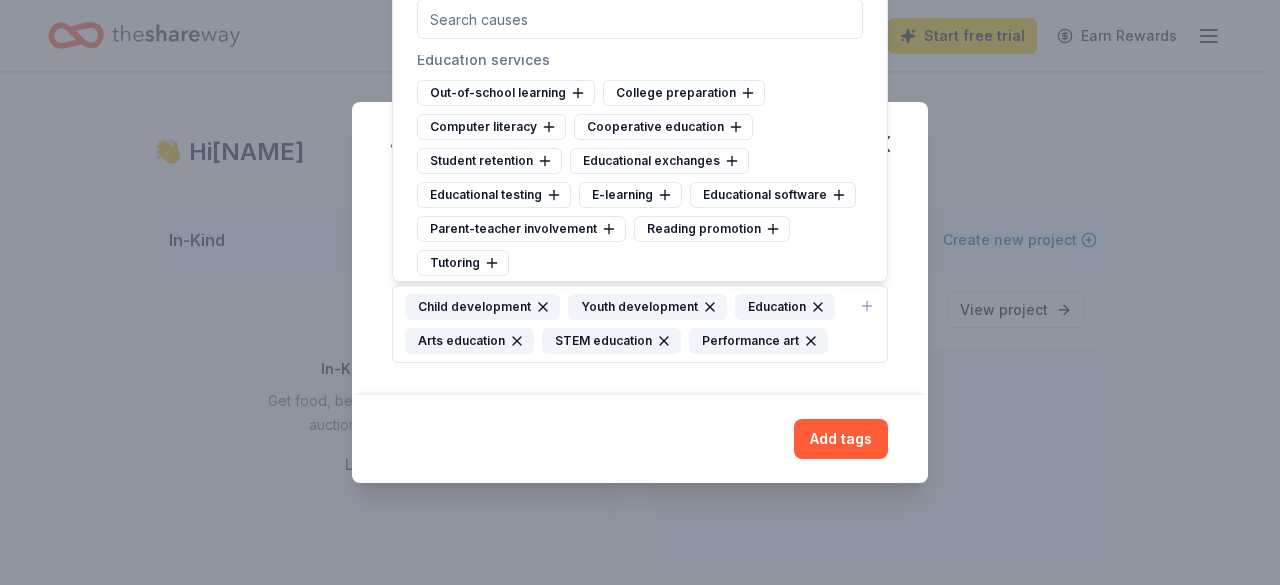 scroll, scrollTop: 1698, scrollLeft: 0, axis: vertical 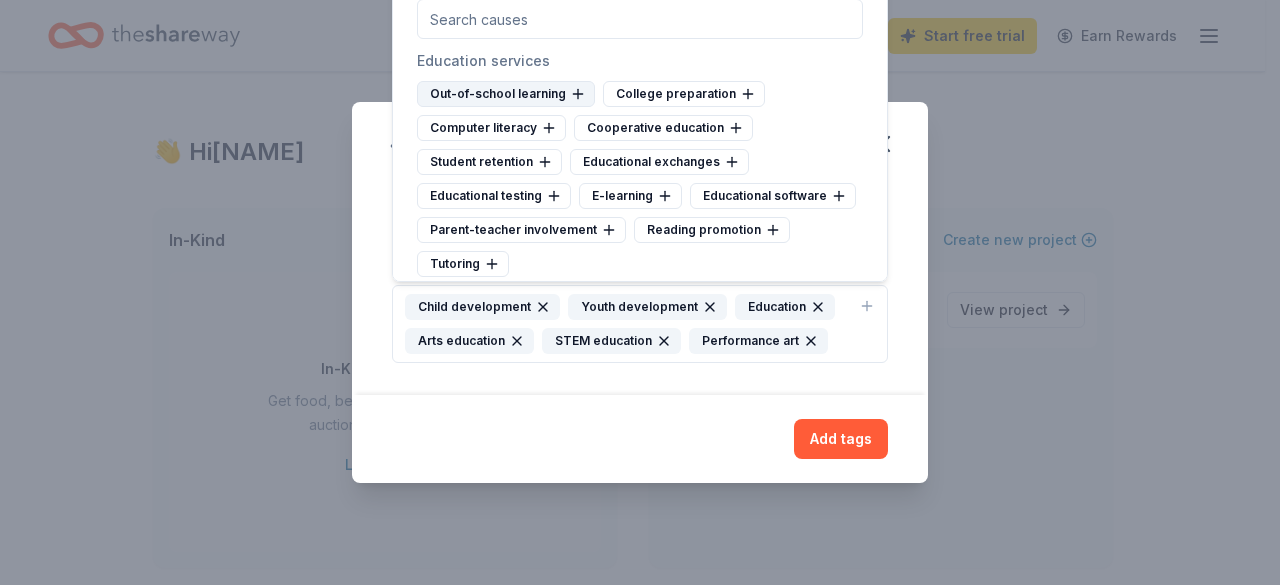 click on "Out-of-school learning" at bounding box center (506, 94) 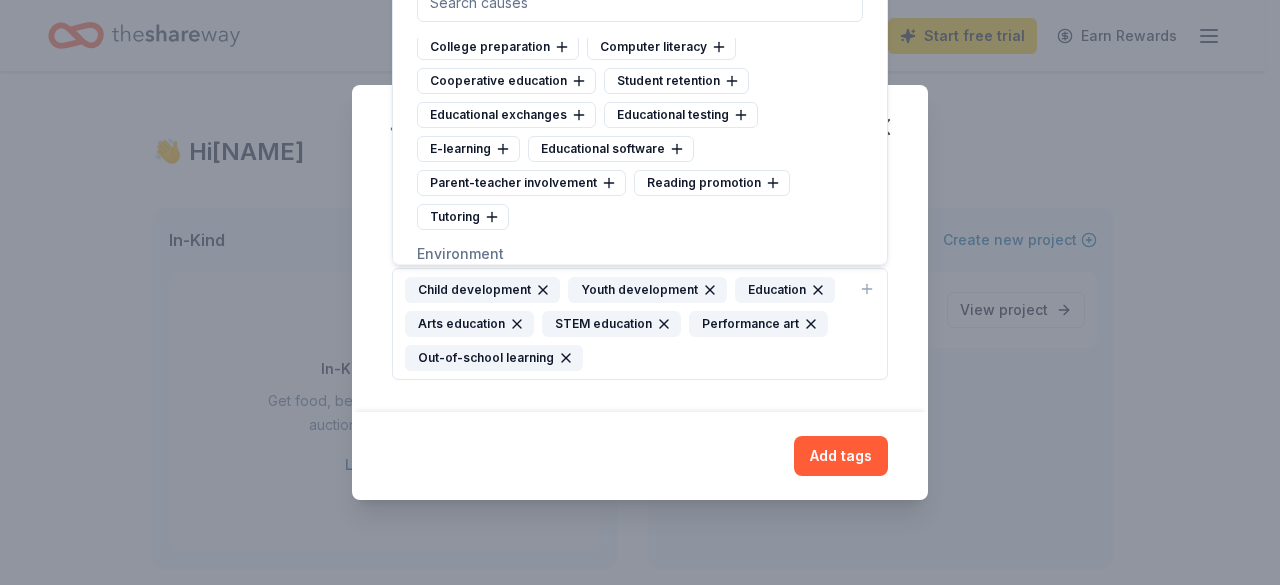 scroll, scrollTop: 1740, scrollLeft: 0, axis: vertical 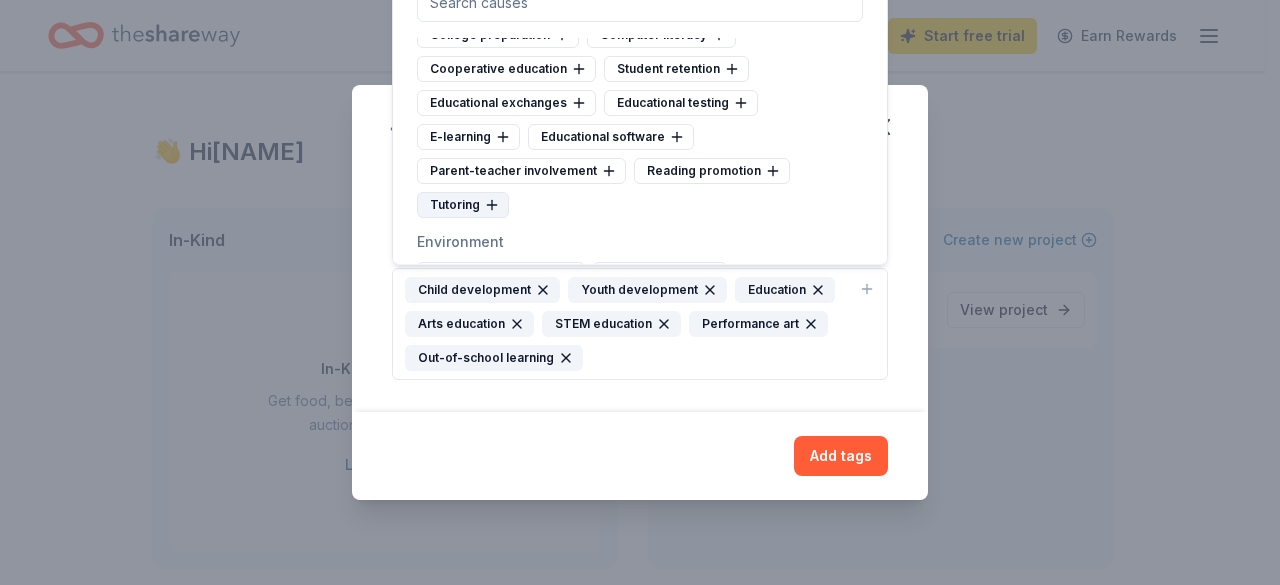 click on "Tutoring" at bounding box center [463, 205] 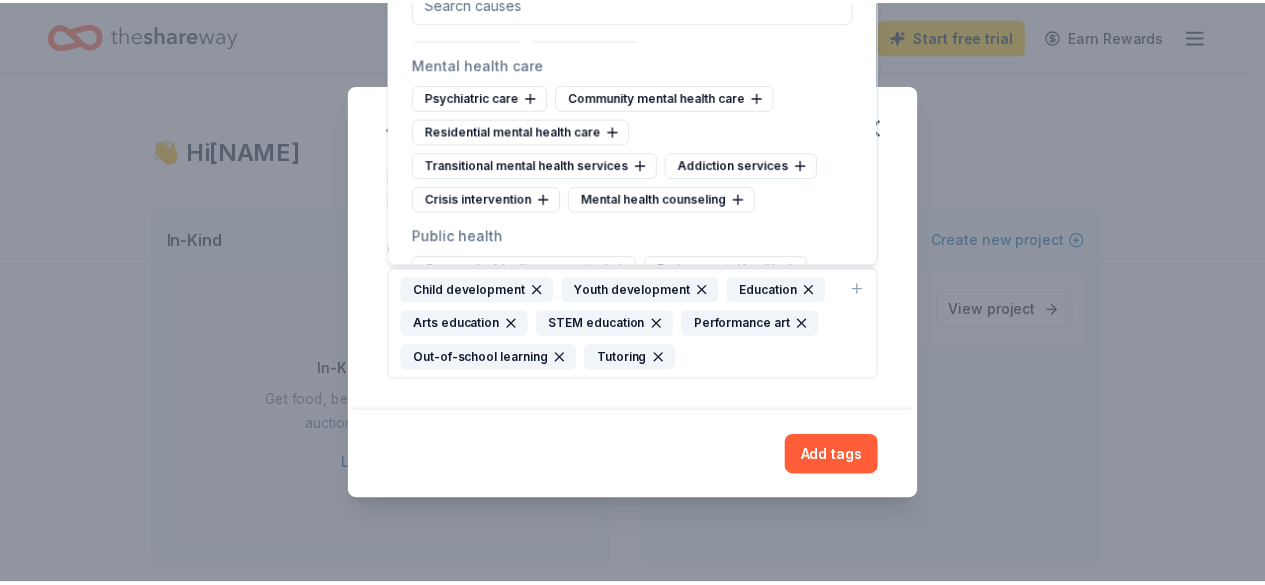 scroll, scrollTop: 3550, scrollLeft: 0, axis: vertical 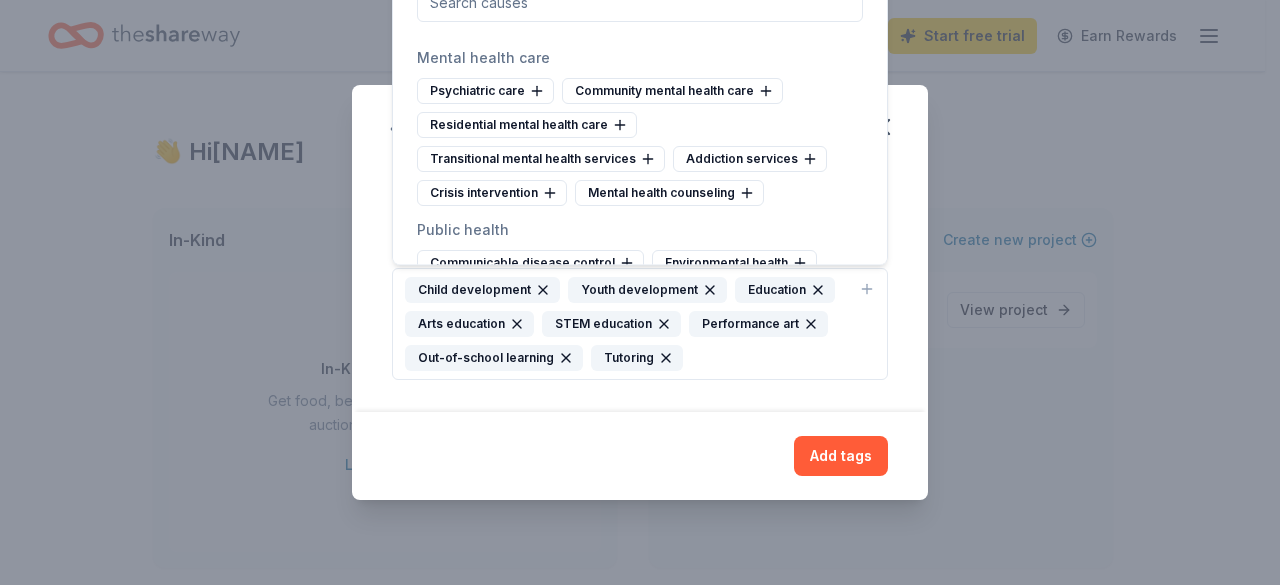 click on "Child development Youth development Education Arts education STEM education Performance art Out-of-school learning Tutoring" at bounding box center [628, 324] 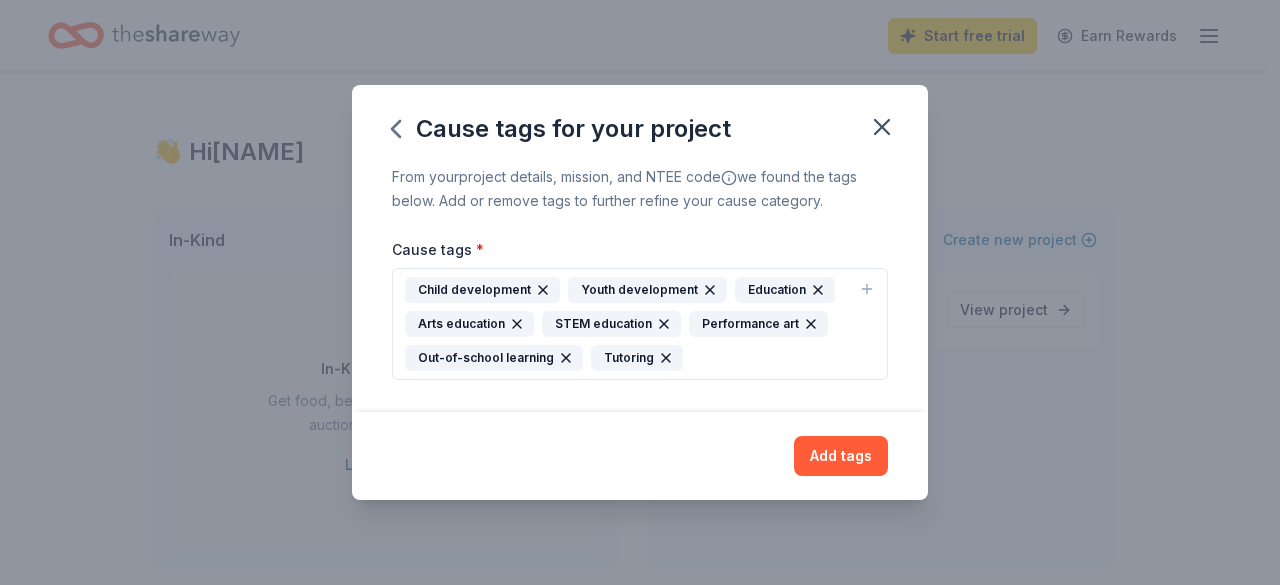 click on "Child development Youth development Education Arts education STEM education Performance art Out-of-school learning Tutoring" at bounding box center [628, 324] 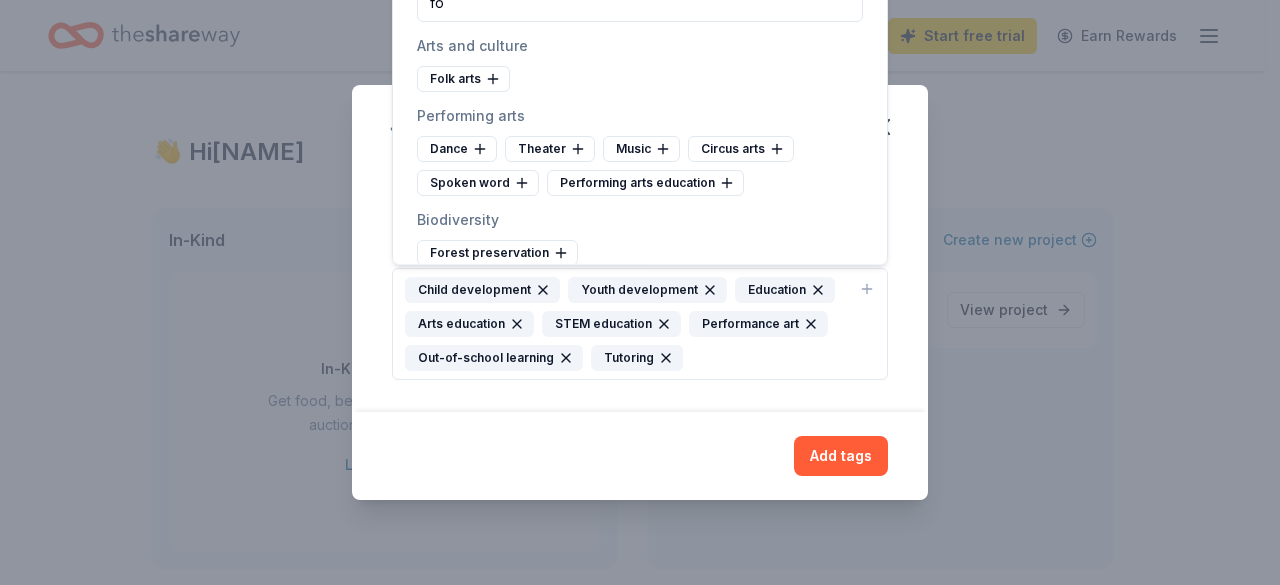 type on "f" 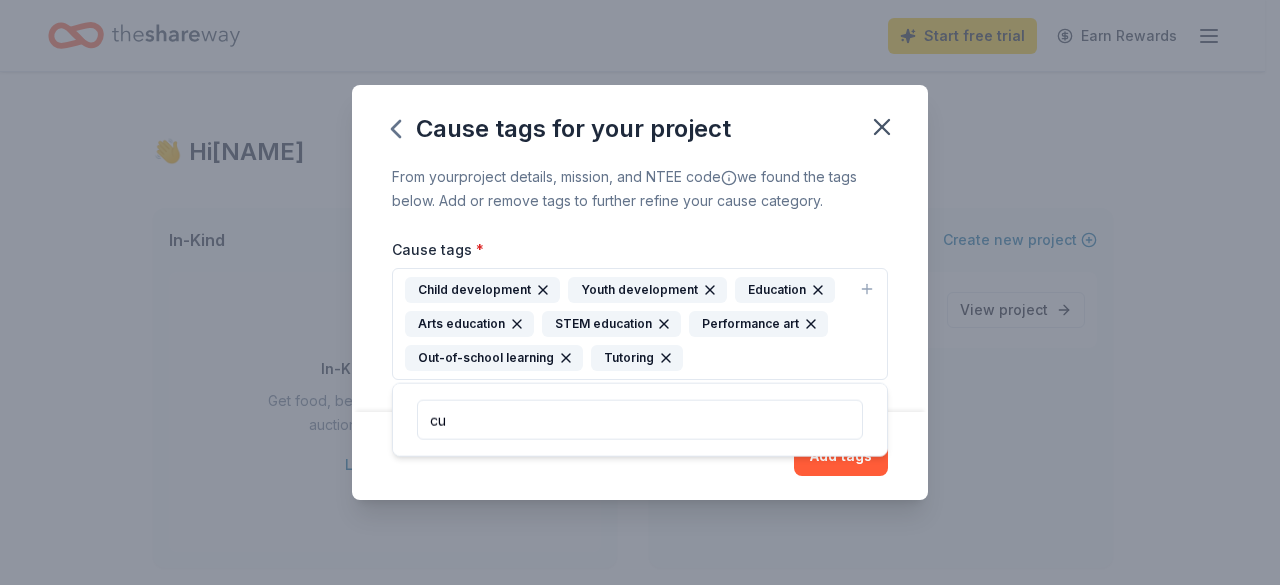 type on "c" 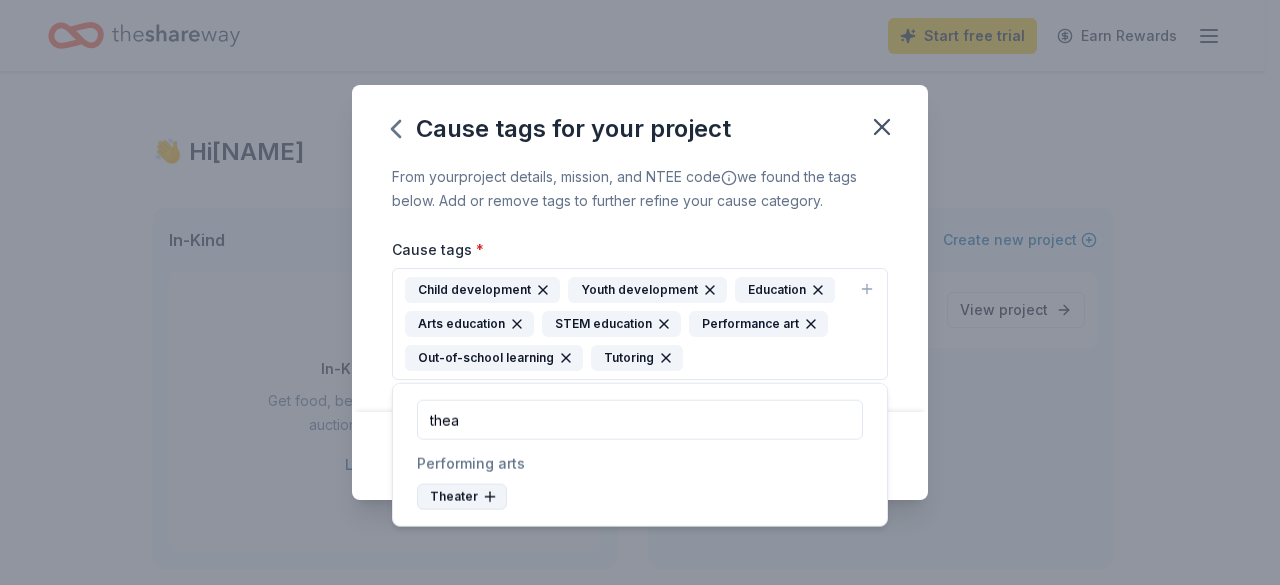 click on "Theater" at bounding box center (462, 497) 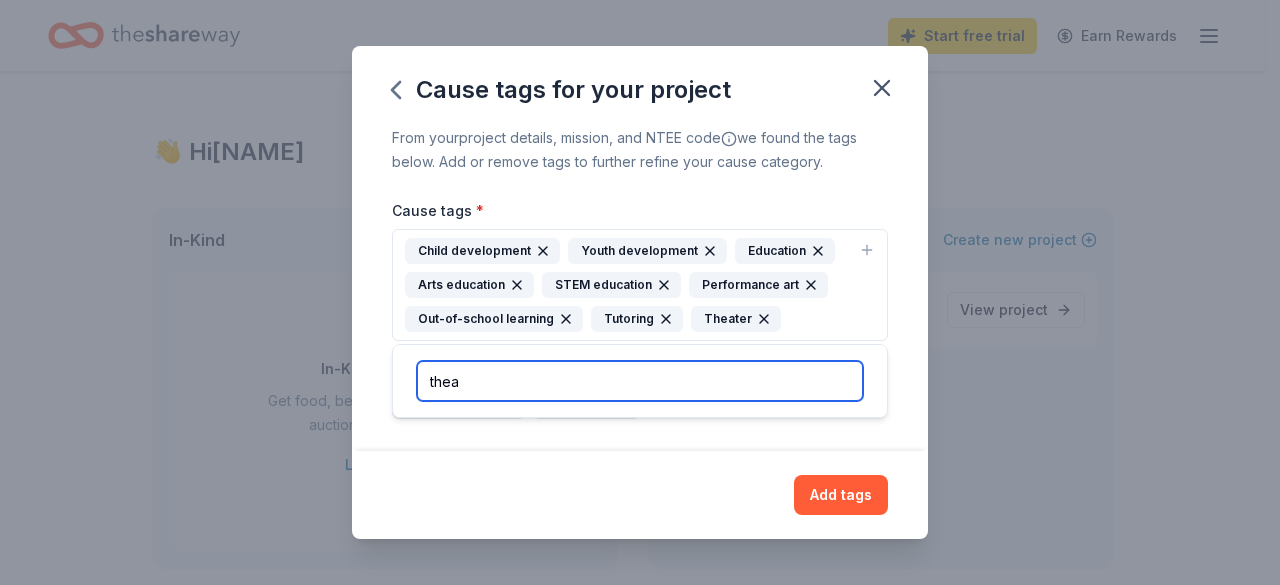 click on "thea" at bounding box center [640, 381] 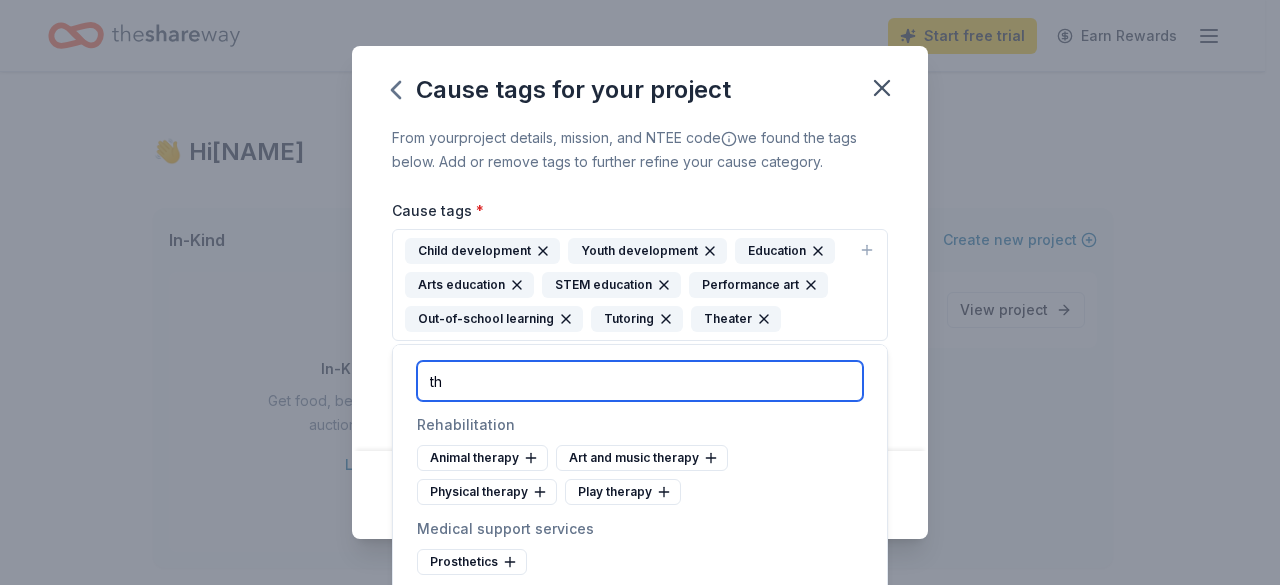 type on "t" 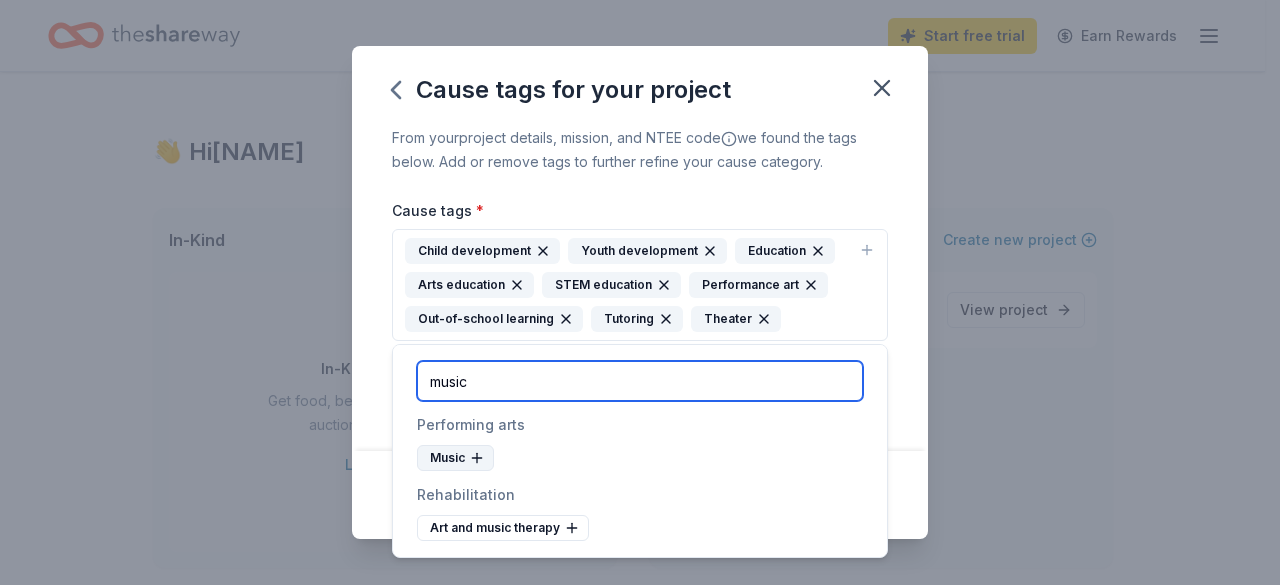 type on "music" 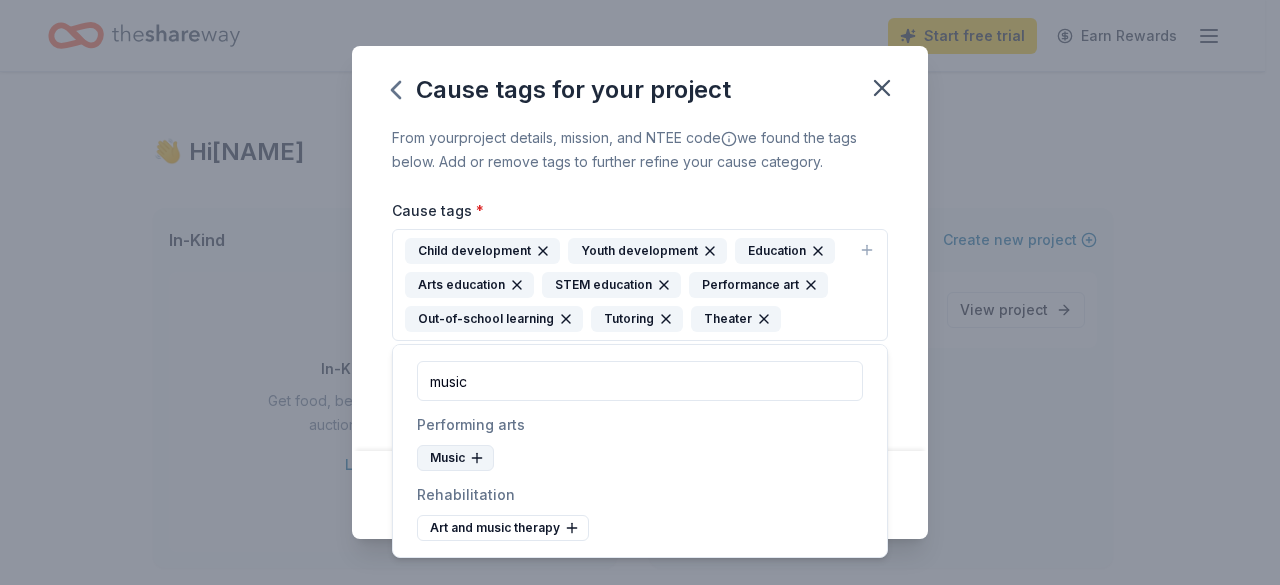 click on "Music" at bounding box center [455, 458] 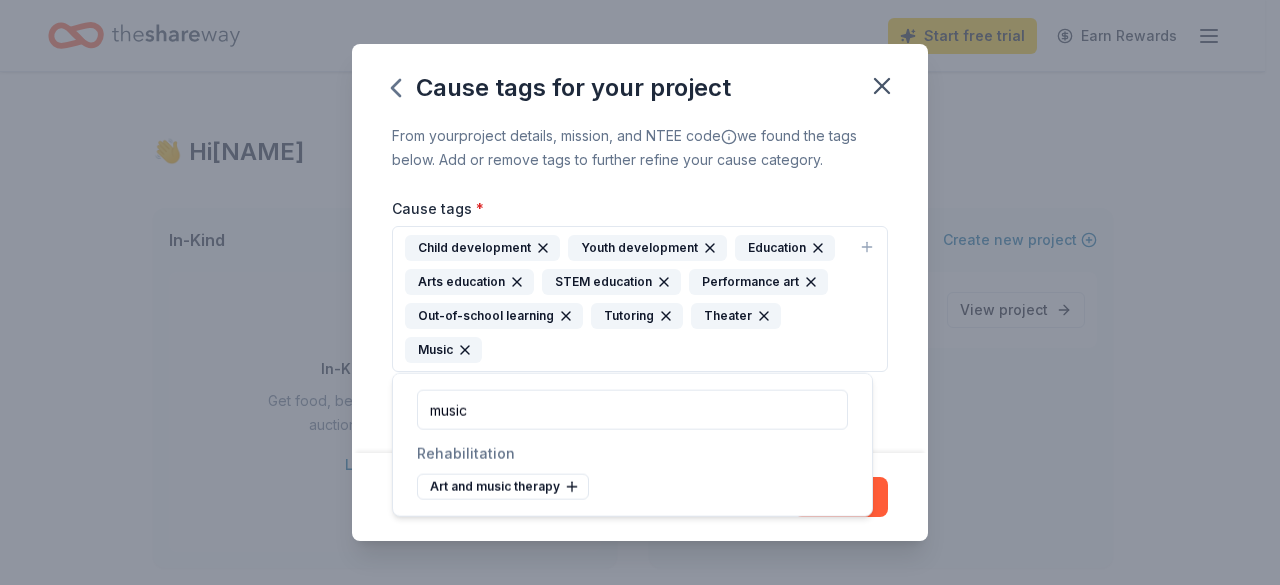 click on "Child development Youth development Education Arts education STEM education Performance art Out-of-school learning Tutoring Theater Music" at bounding box center [640, 299] 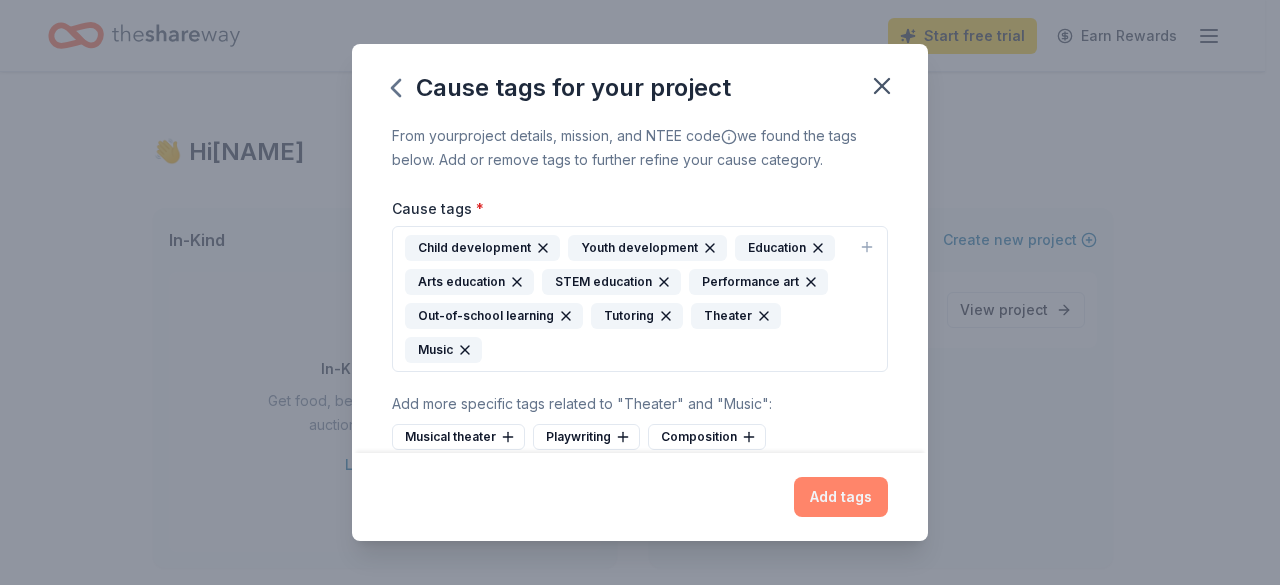 click on "Add tags" at bounding box center (841, 497) 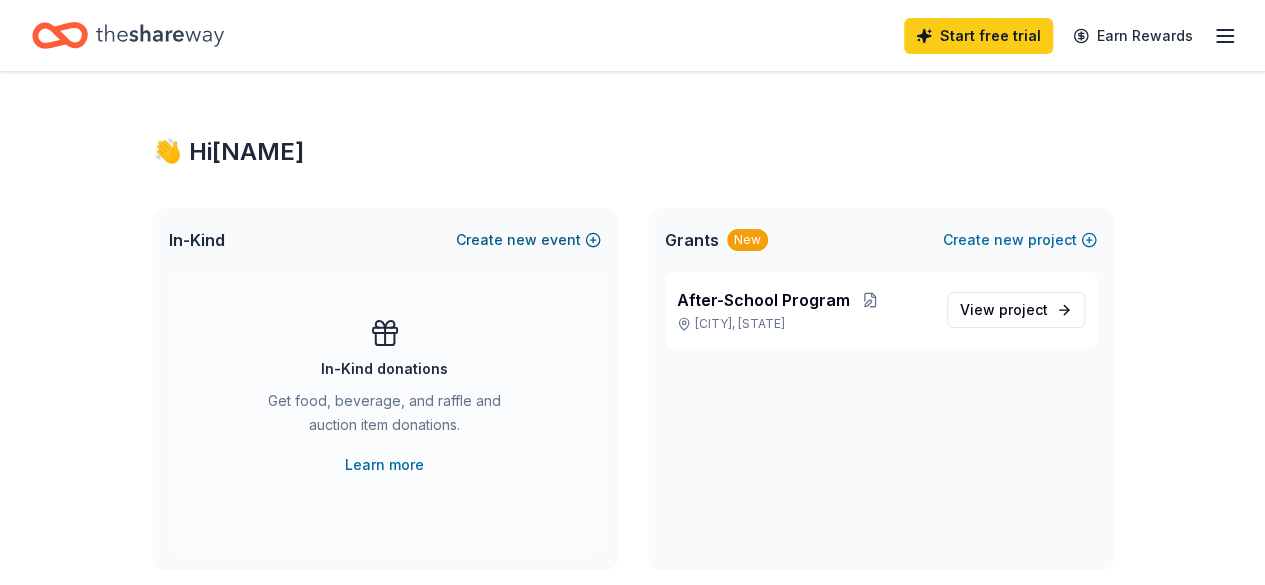 click on "new" at bounding box center [522, 240] 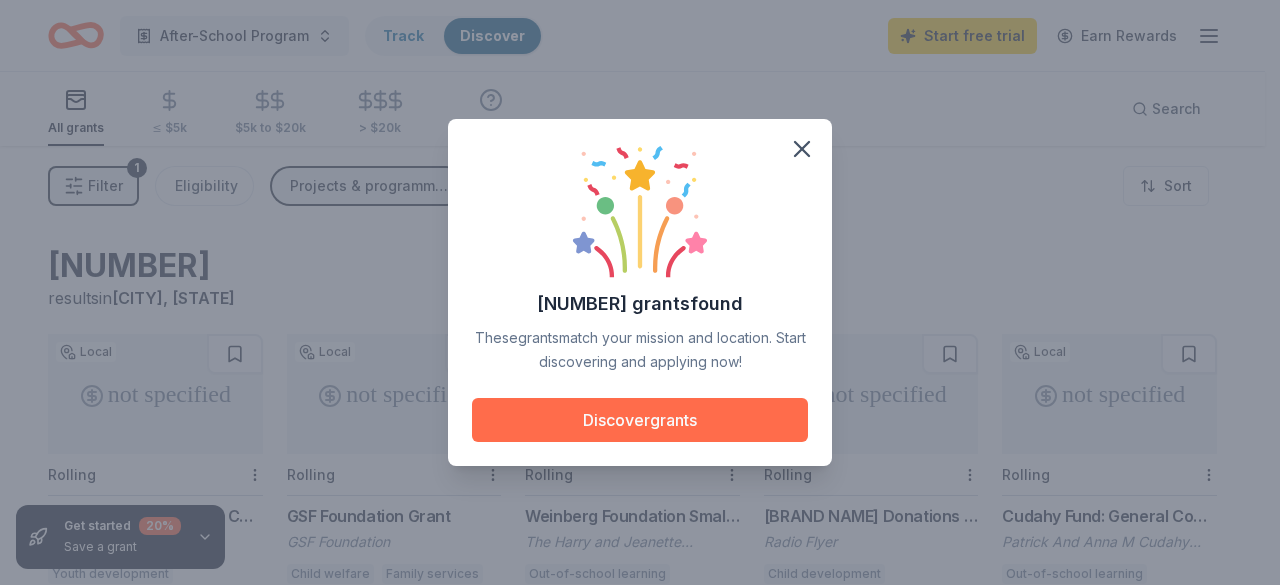 click on "Discover  grants" at bounding box center (640, 420) 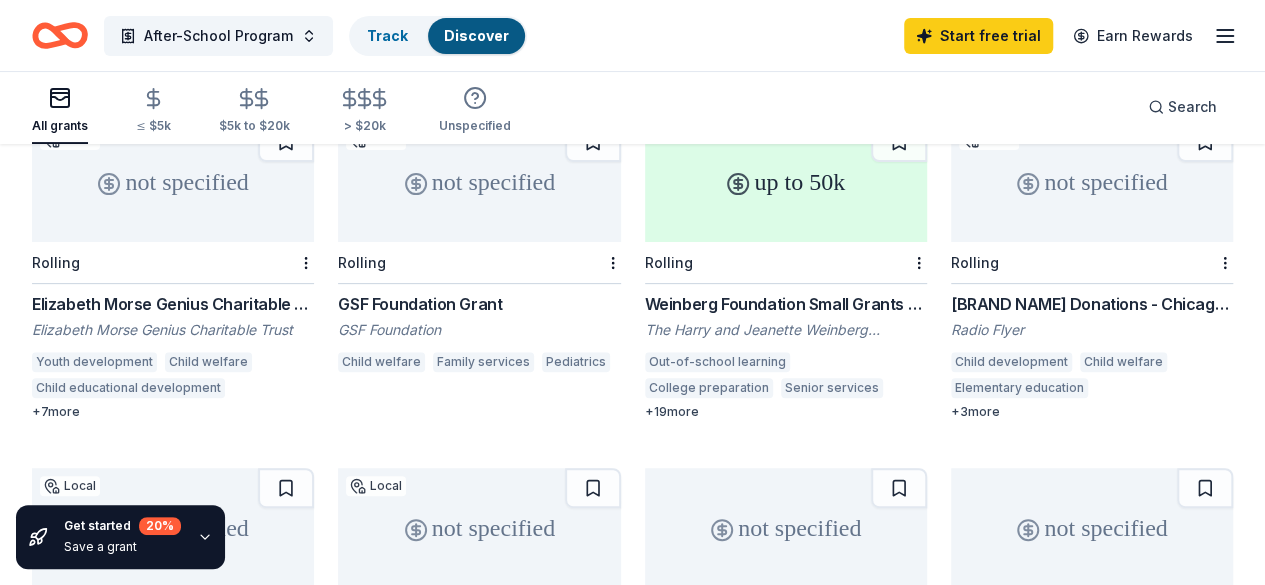 scroll, scrollTop: 210, scrollLeft: 0, axis: vertical 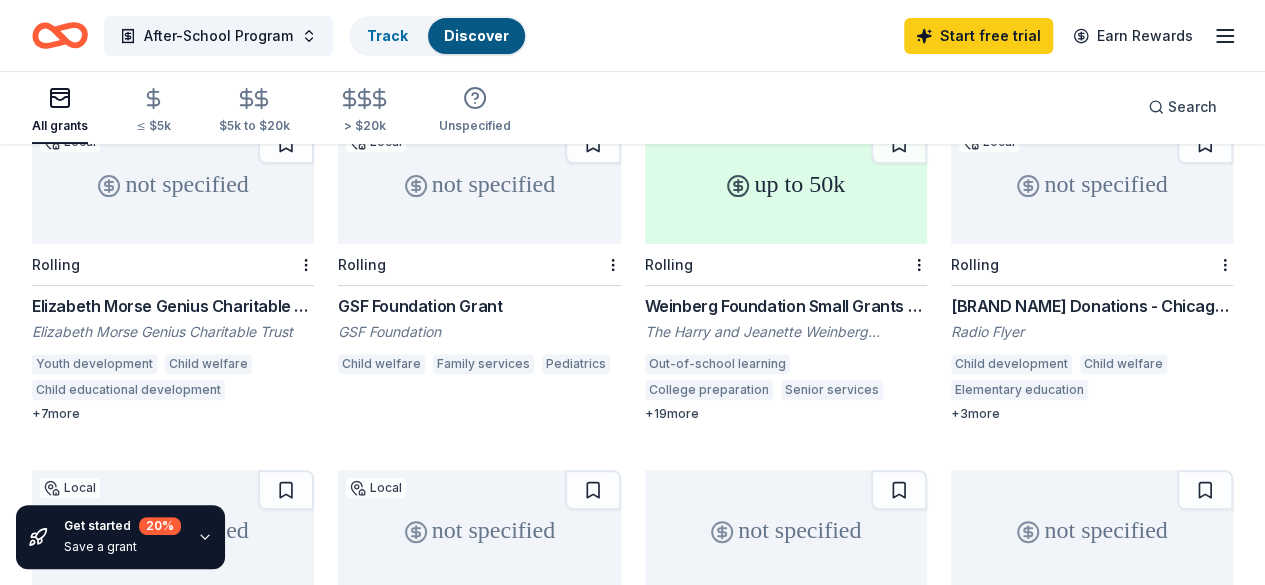 click on "up to 50k" at bounding box center (786, 184) 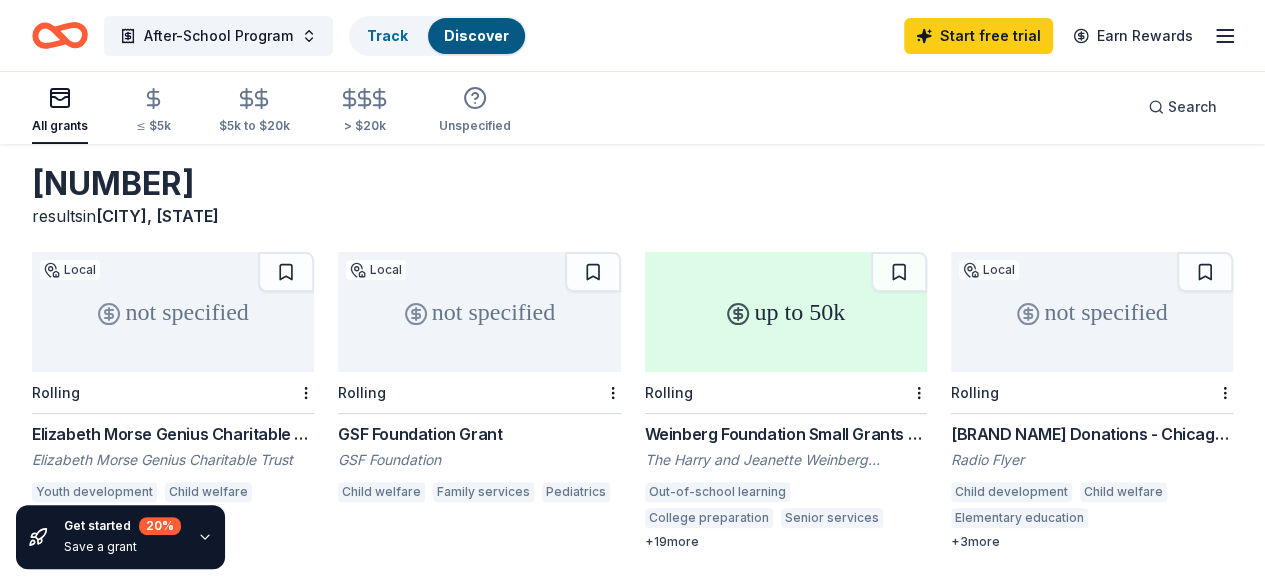 scroll, scrollTop: 0, scrollLeft: 0, axis: both 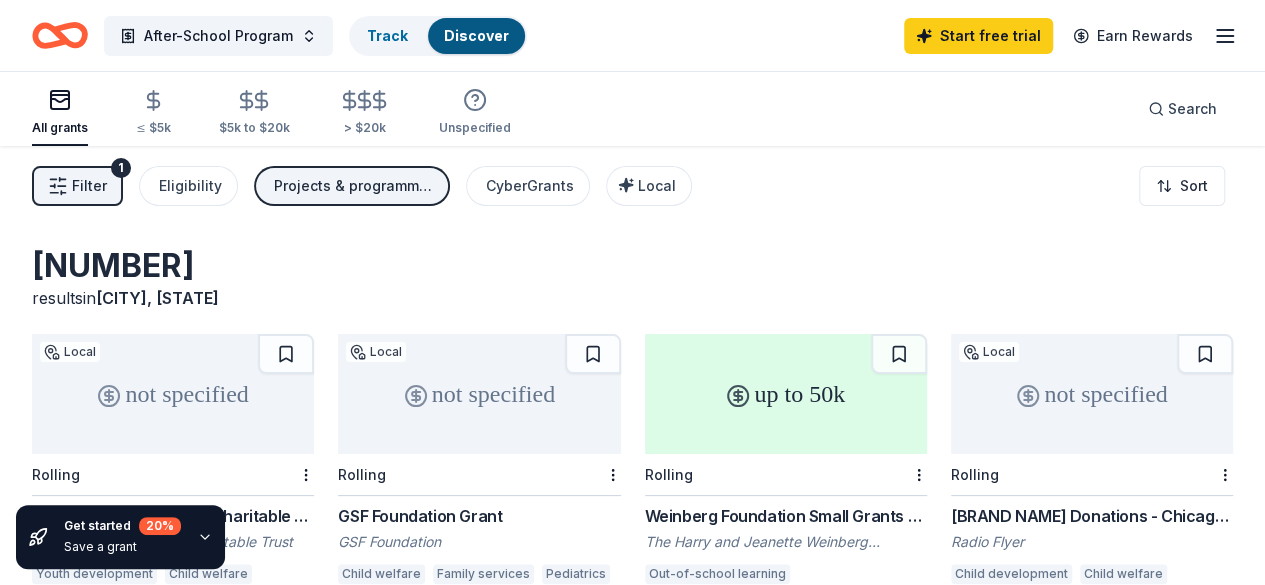 click 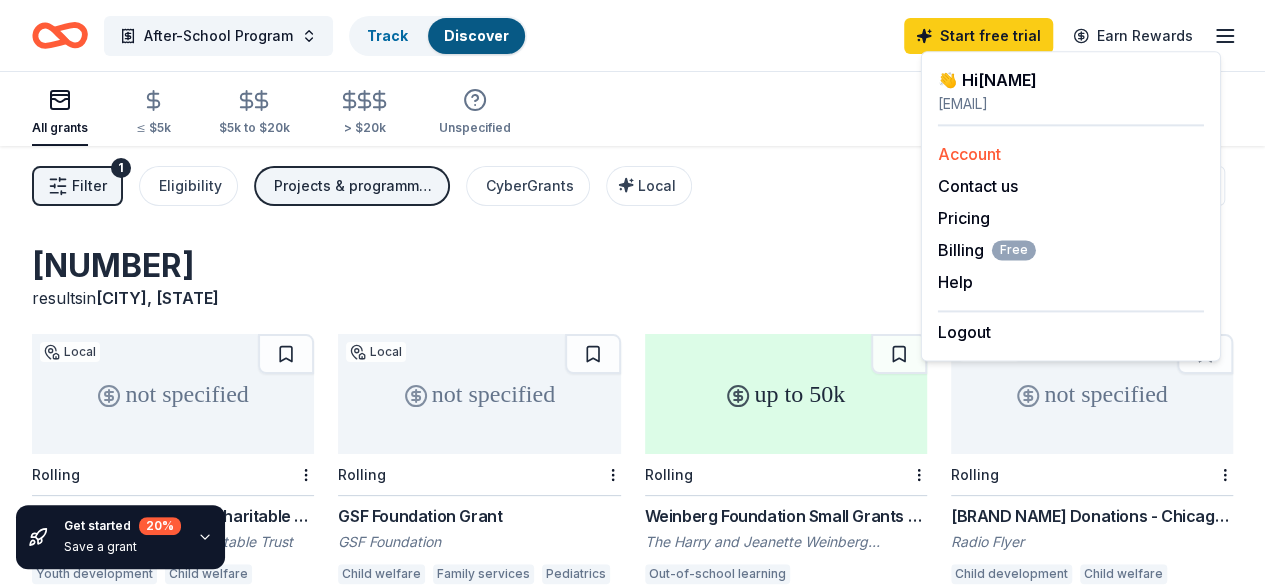 click on "Account" at bounding box center [969, 154] 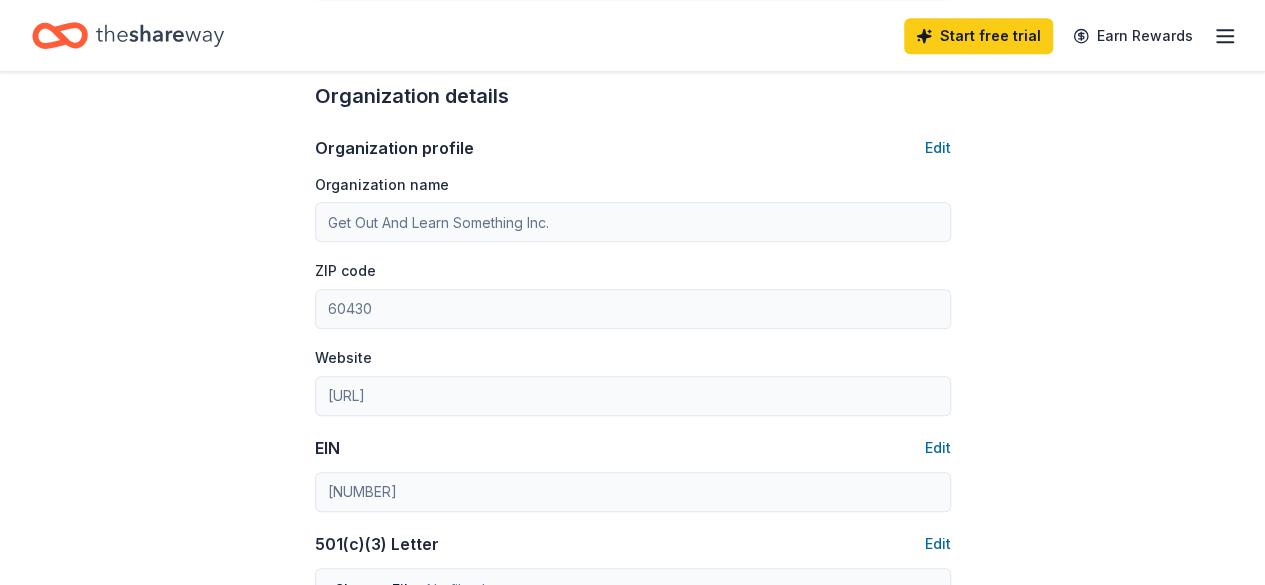scroll, scrollTop: 634, scrollLeft: 0, axis: vertical 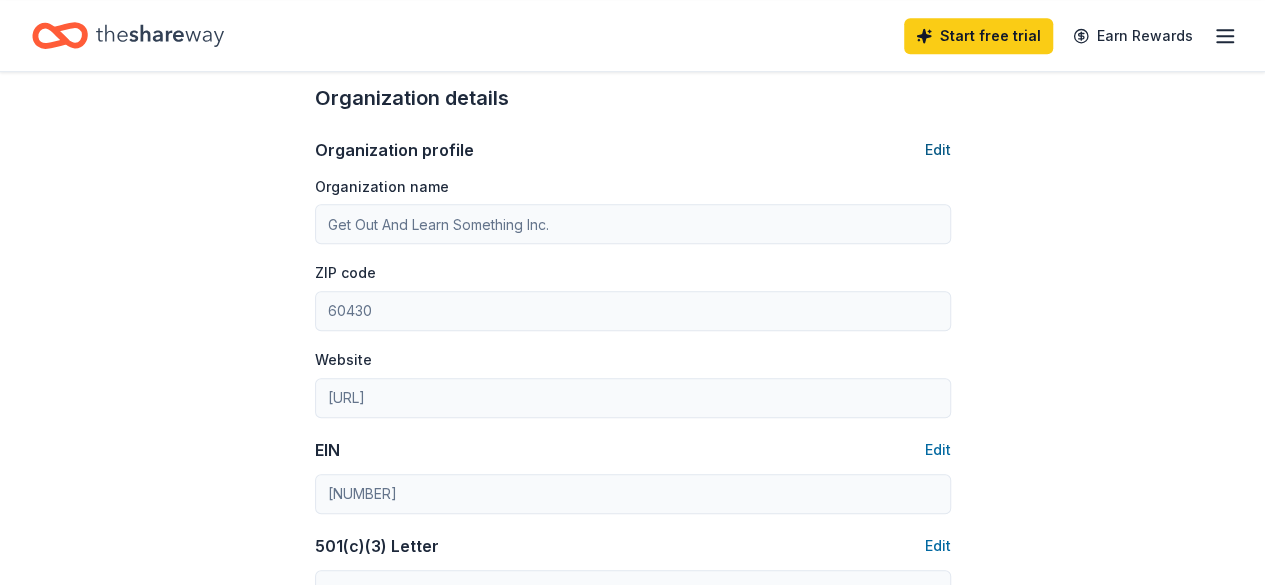click on "Edit" at bounding box center [938, 150] 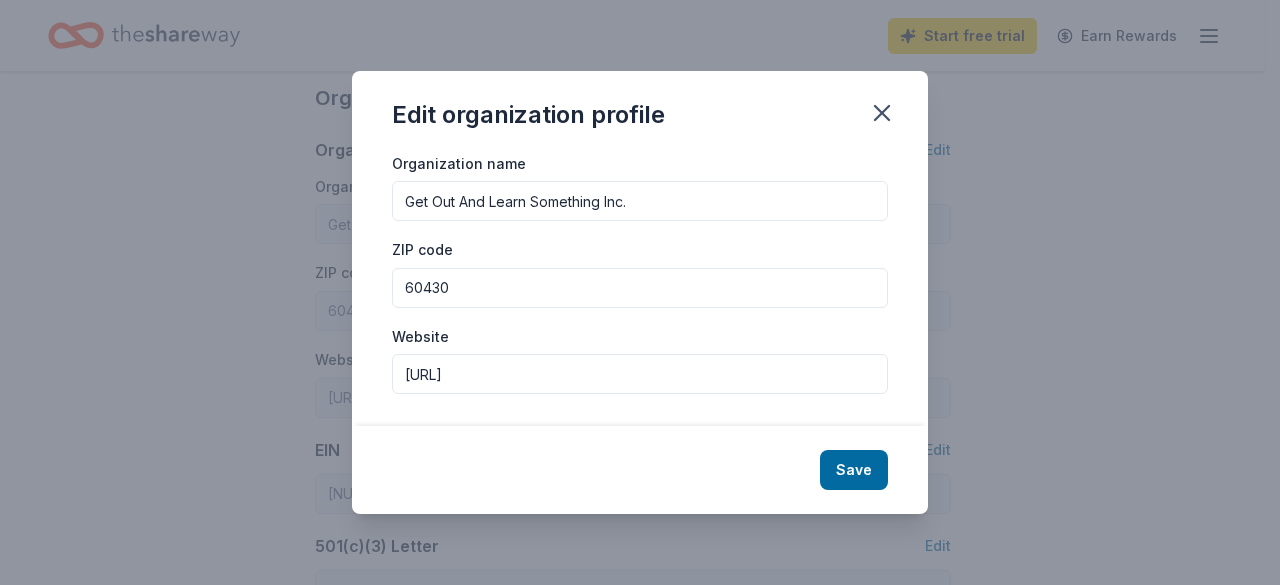 click on "60430" at bounding box center (640, 288) 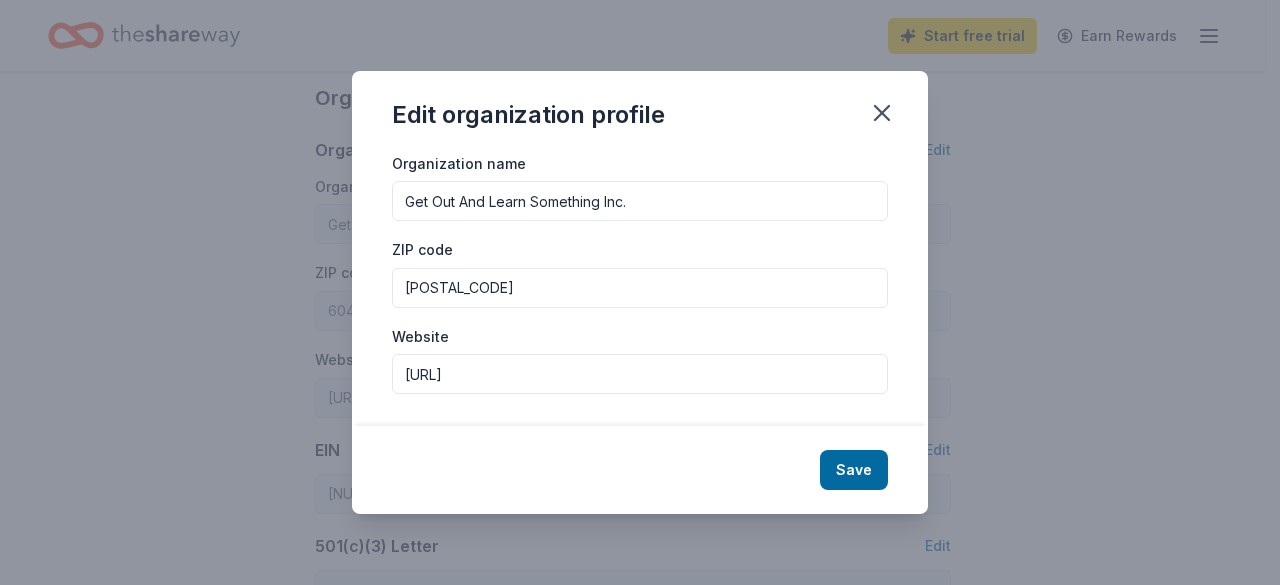 type on "[POSTAL_CODE]" 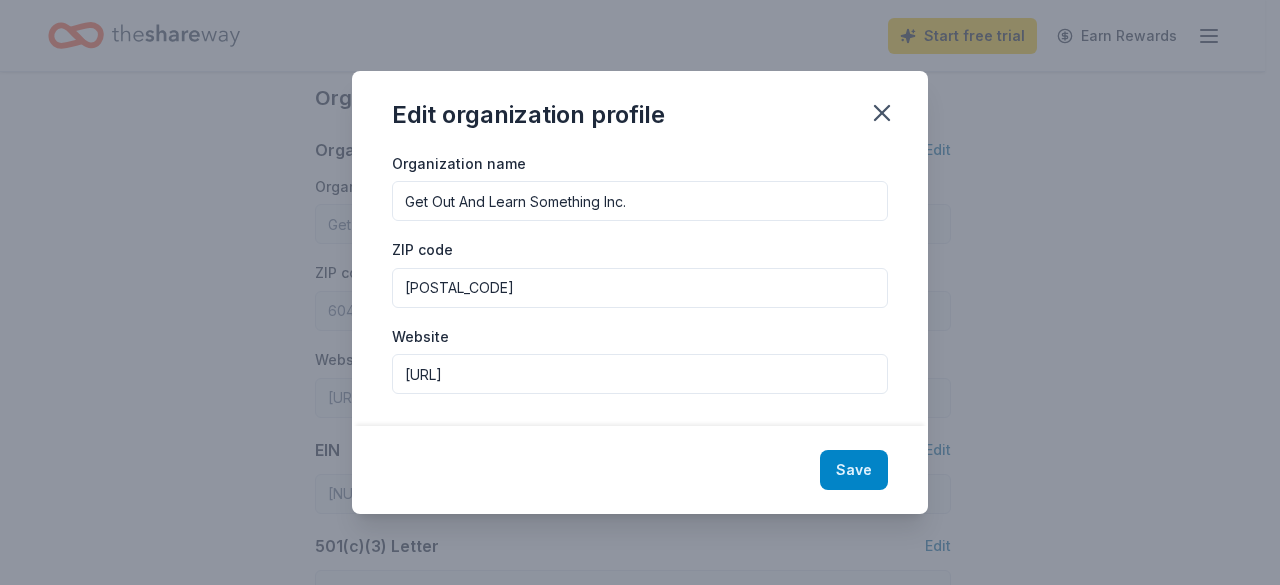 click on "Save" at bounding box center [854, 470] 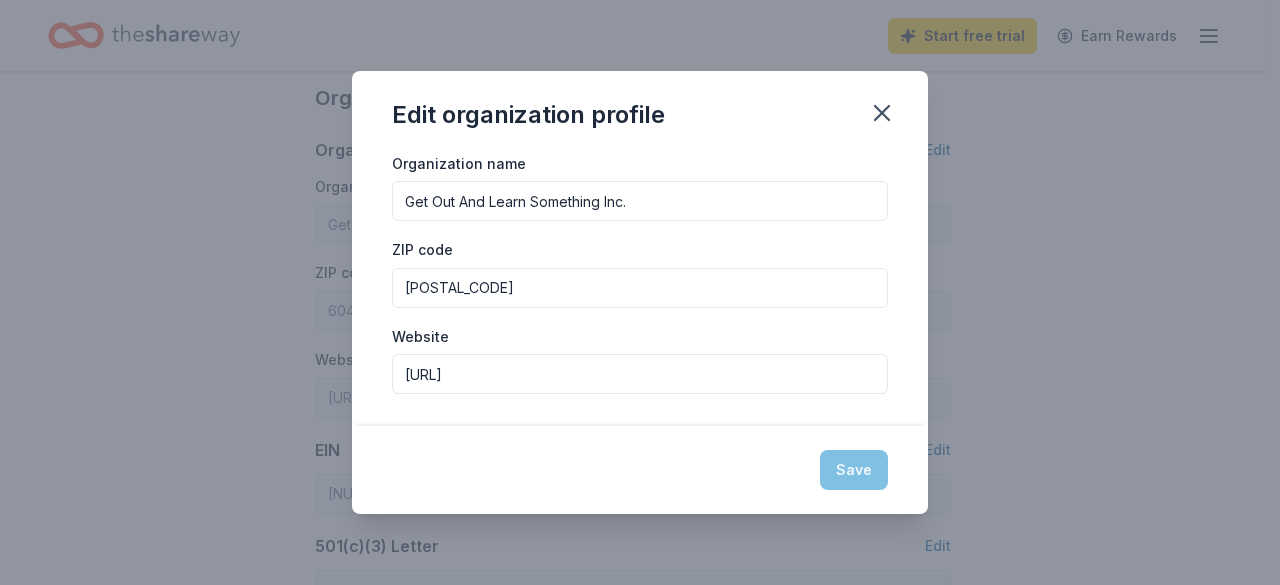 type on "[POSTAL_CODE]" 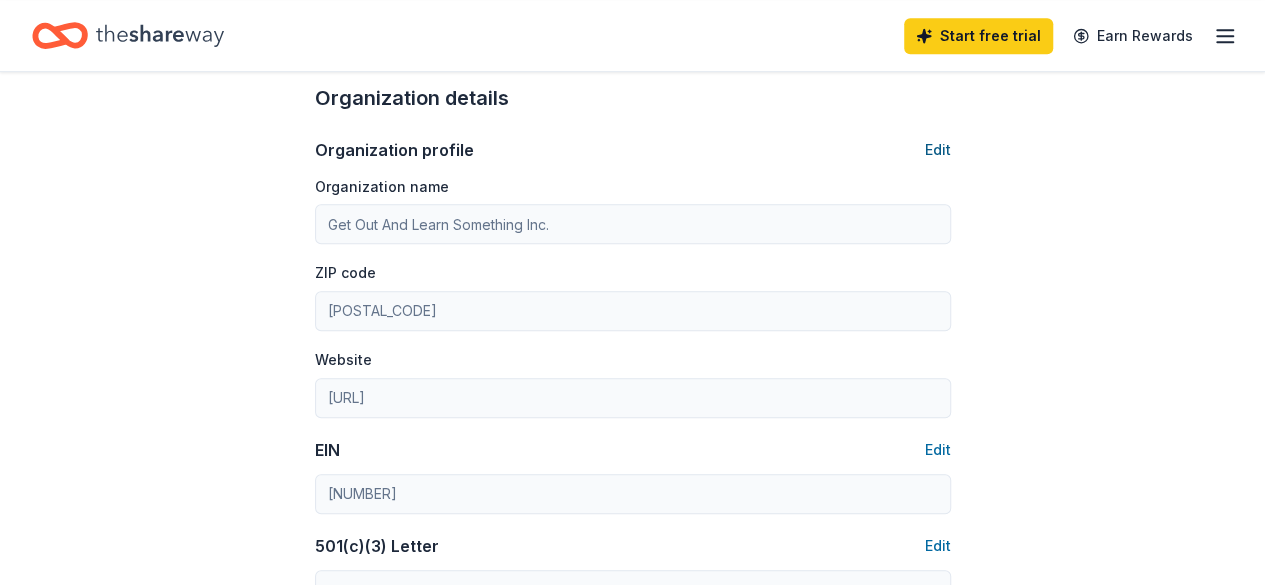 click on "Edit" at bounding box center (938, 150) 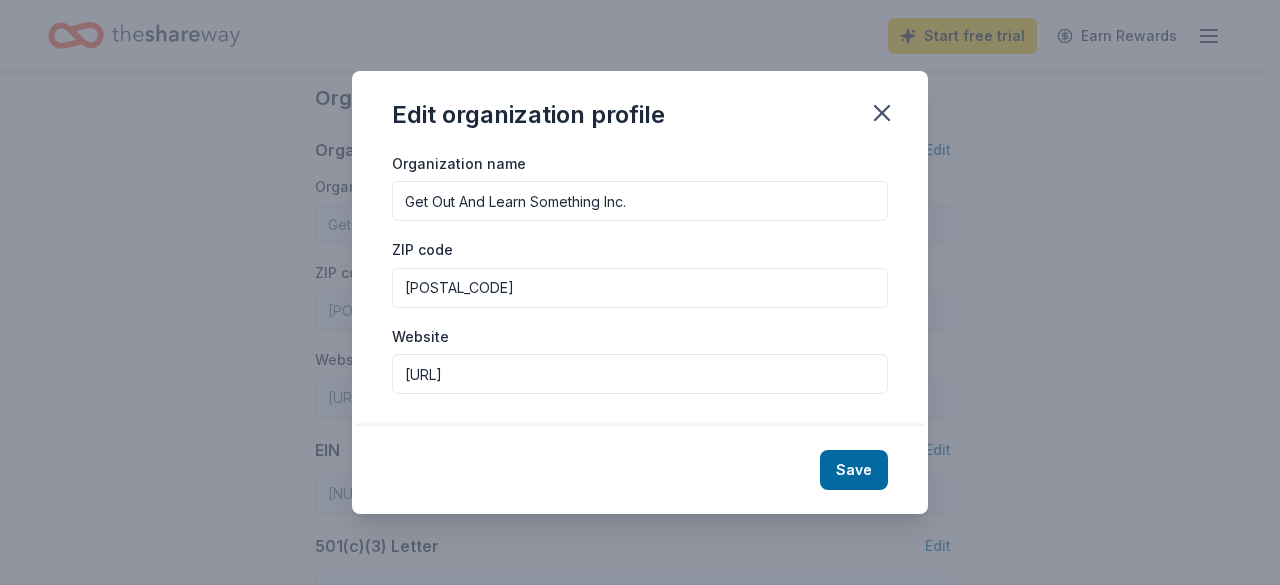 click on "[POSTAL_CODE]" at bounding box center (640, 288) 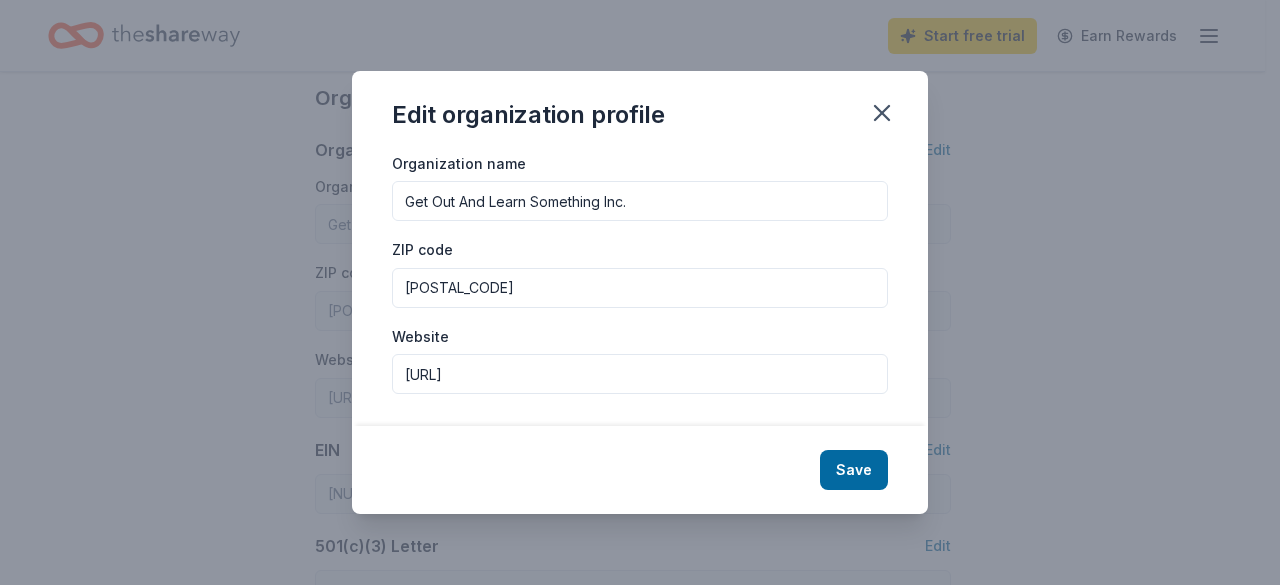click on "[URL]" at bounding box center (640, 374) 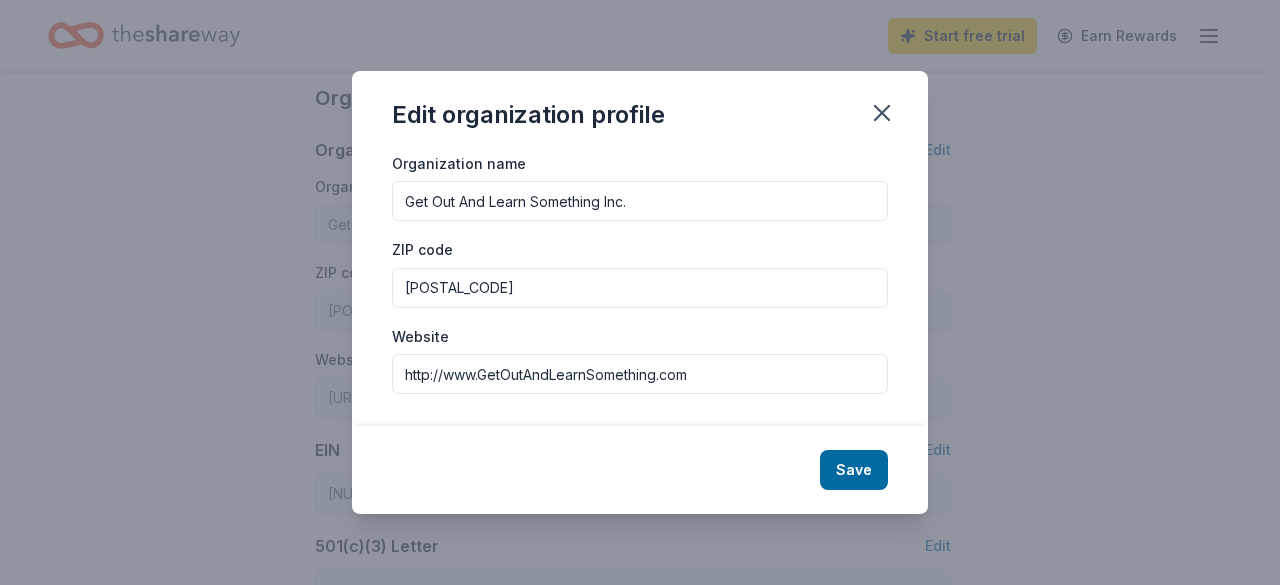 type on "http://www.GetOutAndLearnSomething.com" 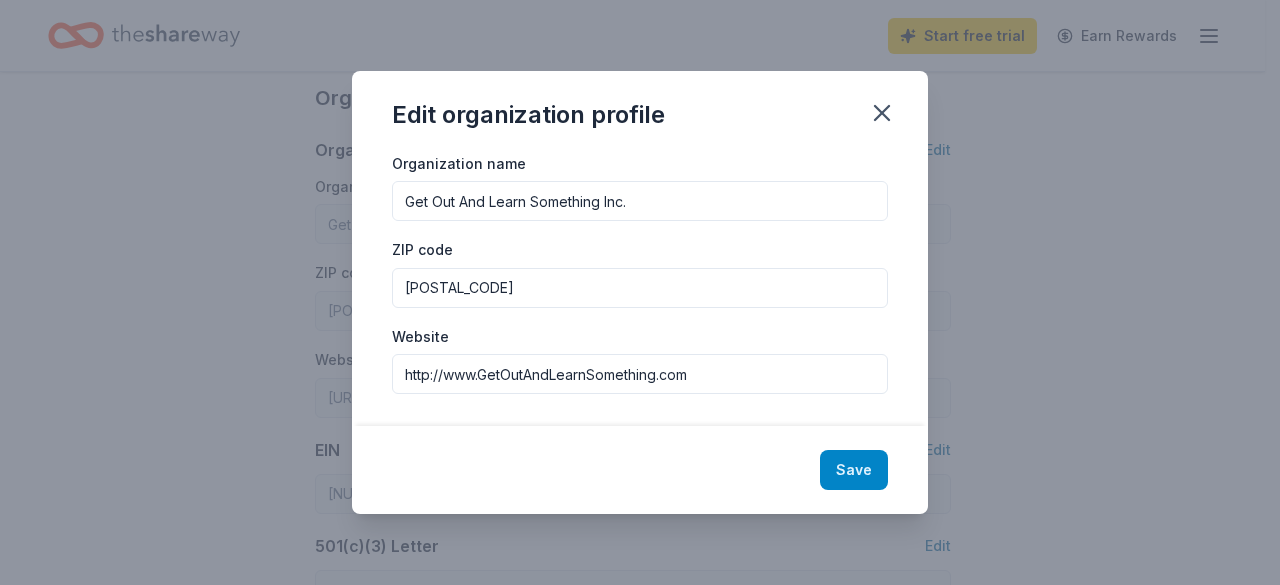 click on "Save" at bounding box center [854, 470] 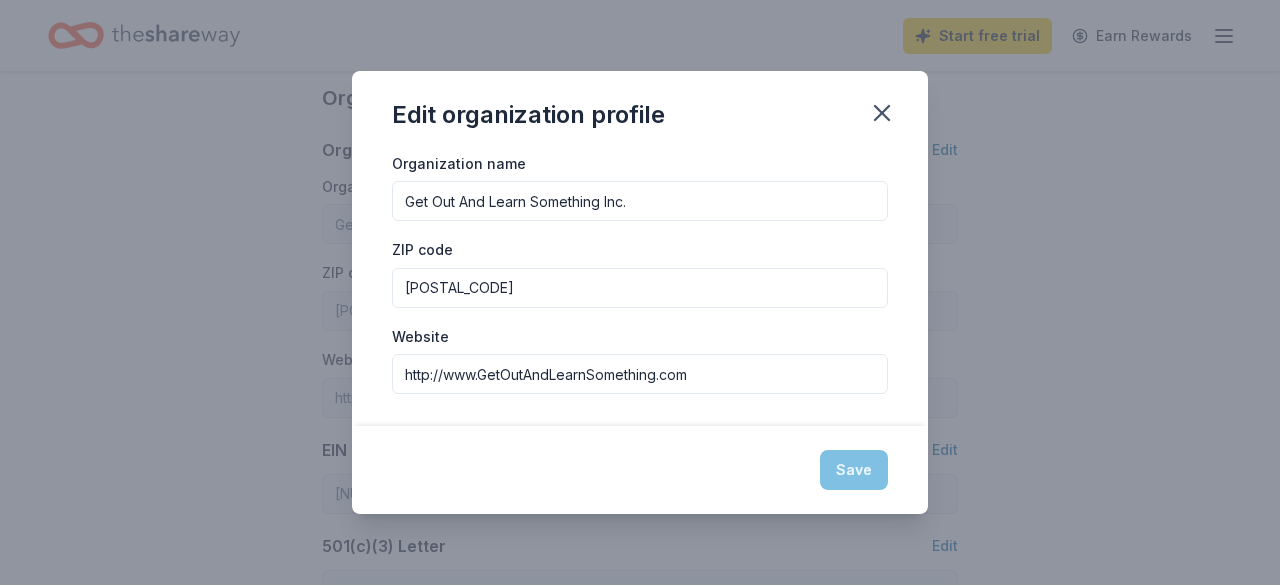 type on "http://www.GetOutAndLearnSomething.com" 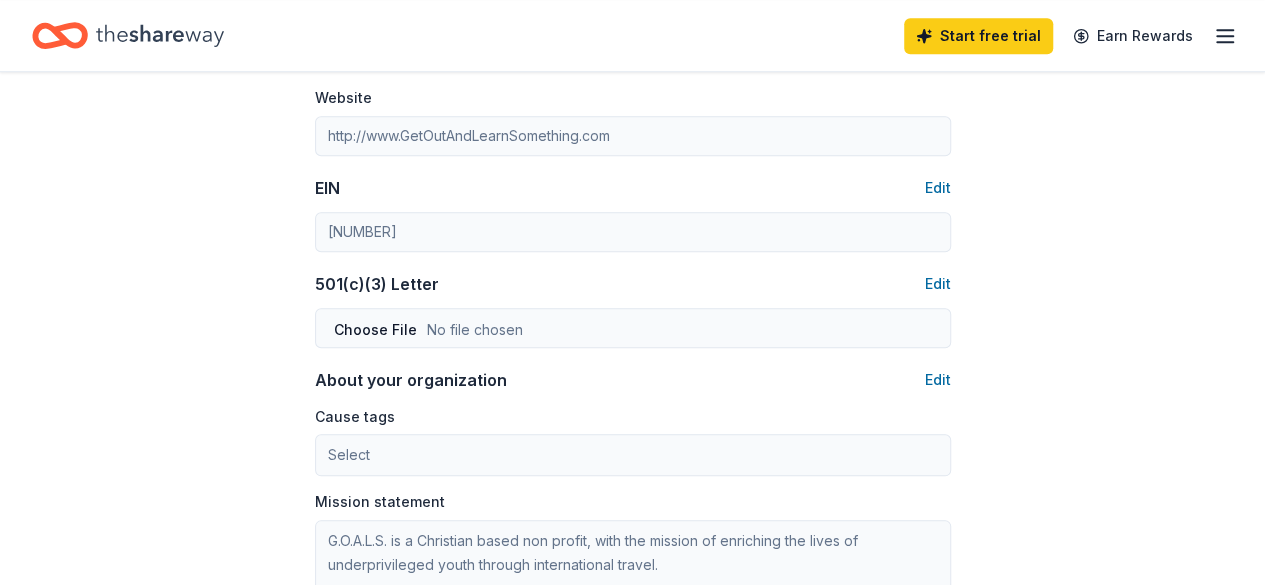 scroll, scrollTop: 898, scrollLeft: 0, axis: vertical 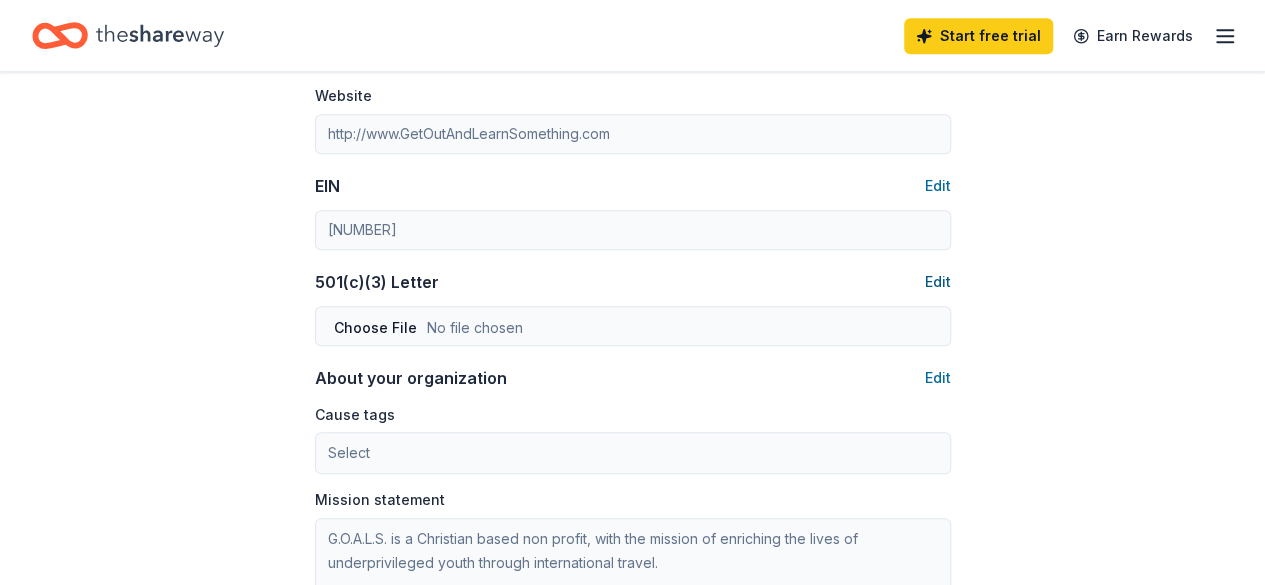 click on "Edit" at bounding box center [938, 282] 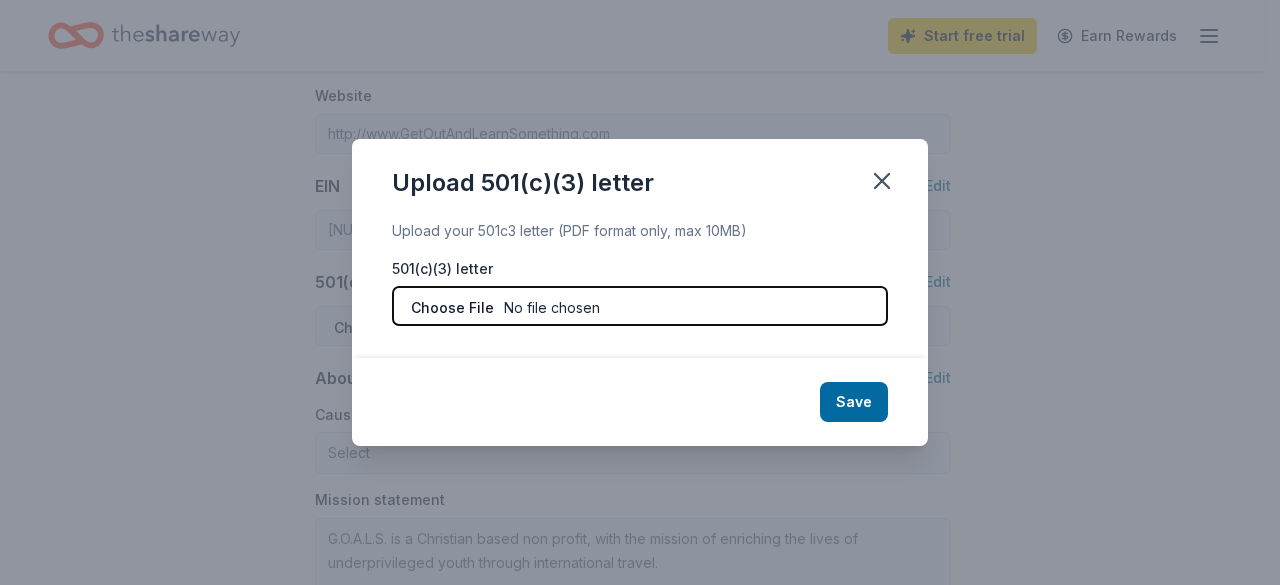 click at bounding box center (640, 306) 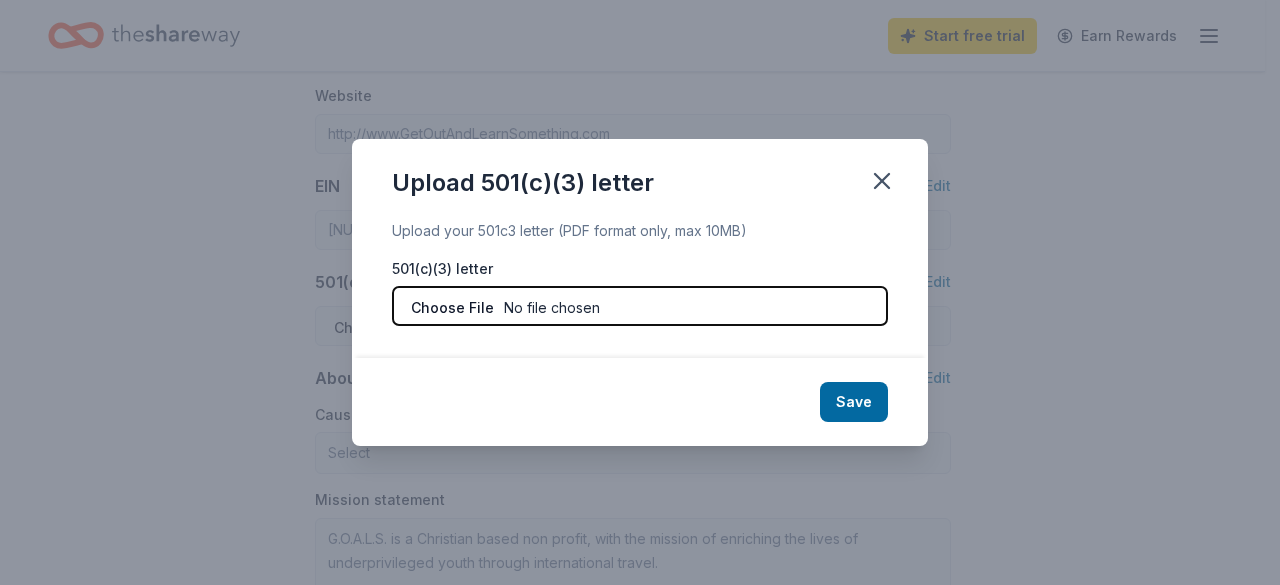 type on "[FILENAME]" 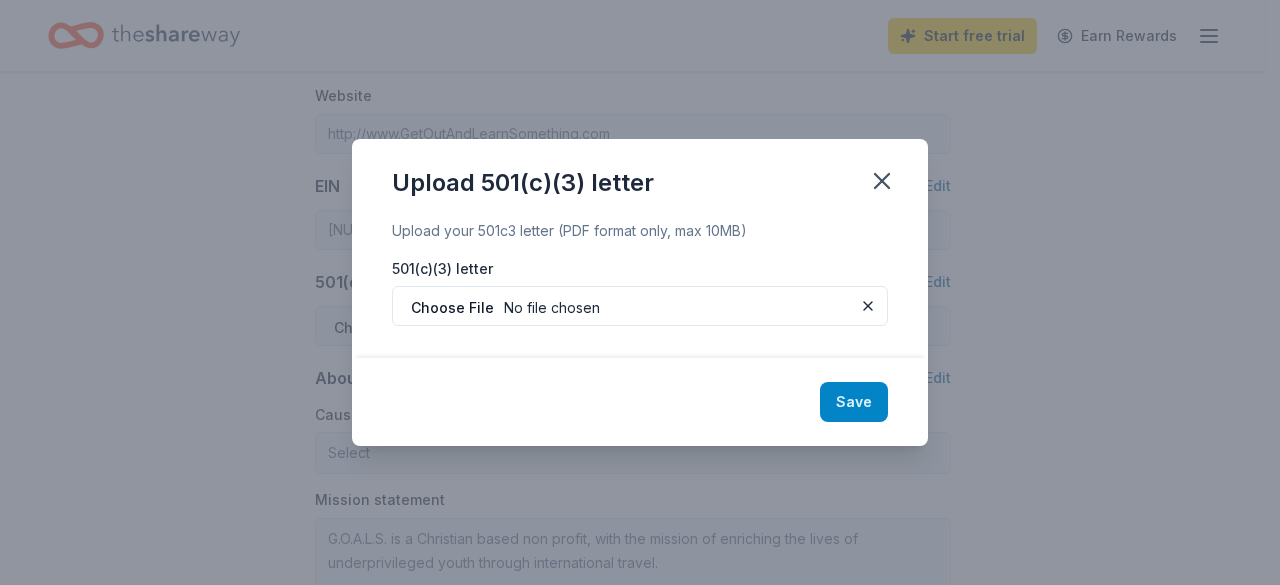 click on "Save" at bounding box center [854, 402] 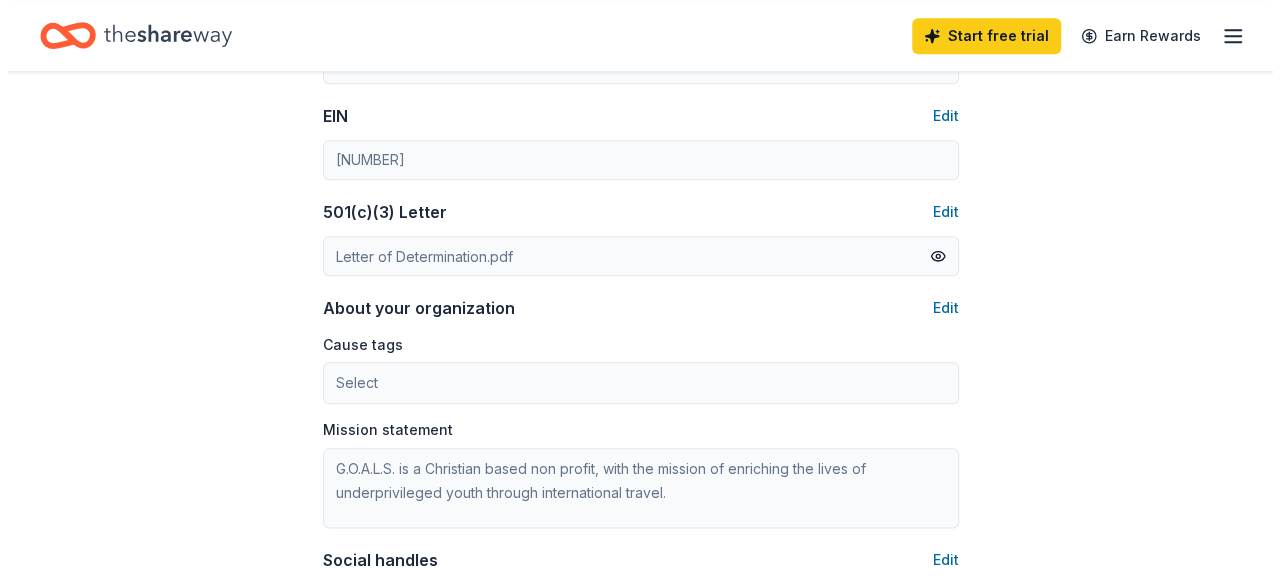 scroll, scrollTop: 972, scrollLeft: 0, axis: vertical 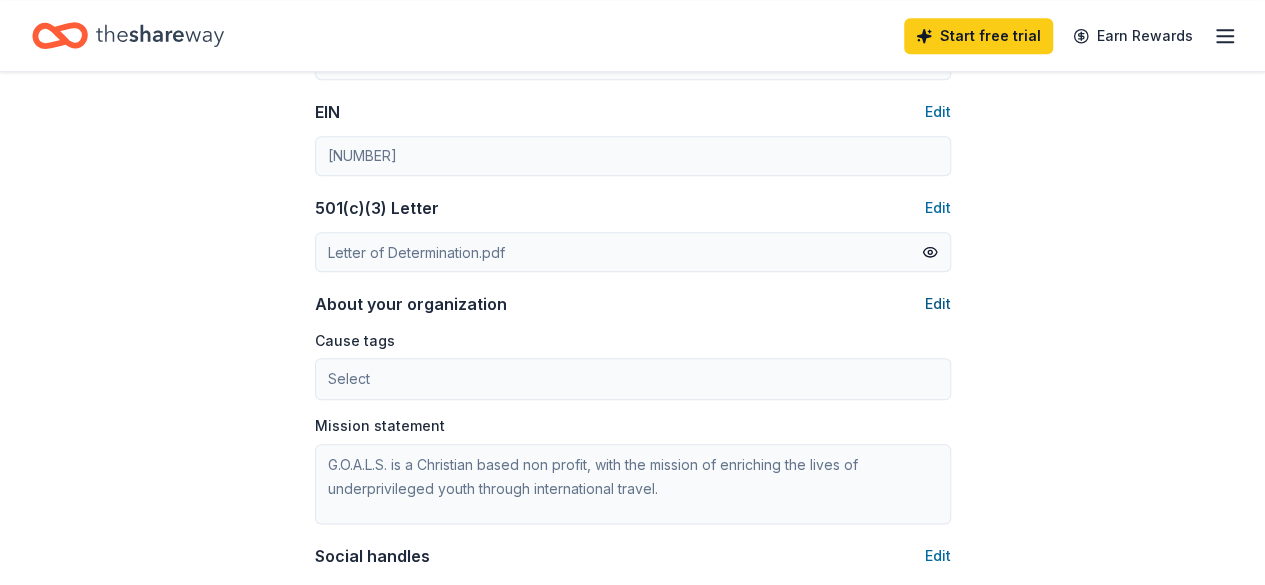 click on "Edit" at bounding box center (938, 304) 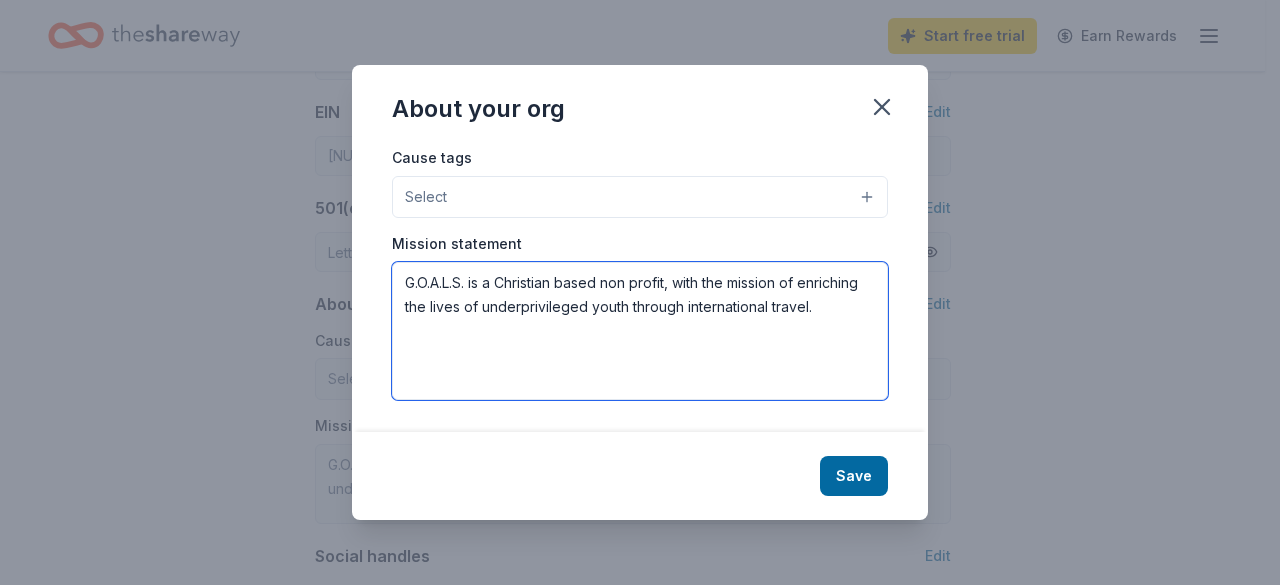 click on "G.O.A.L.S. is a Christian based non profit, with the mission of enriching the lives of underprivileged youth through international travel." at bounding box center (640, 331) 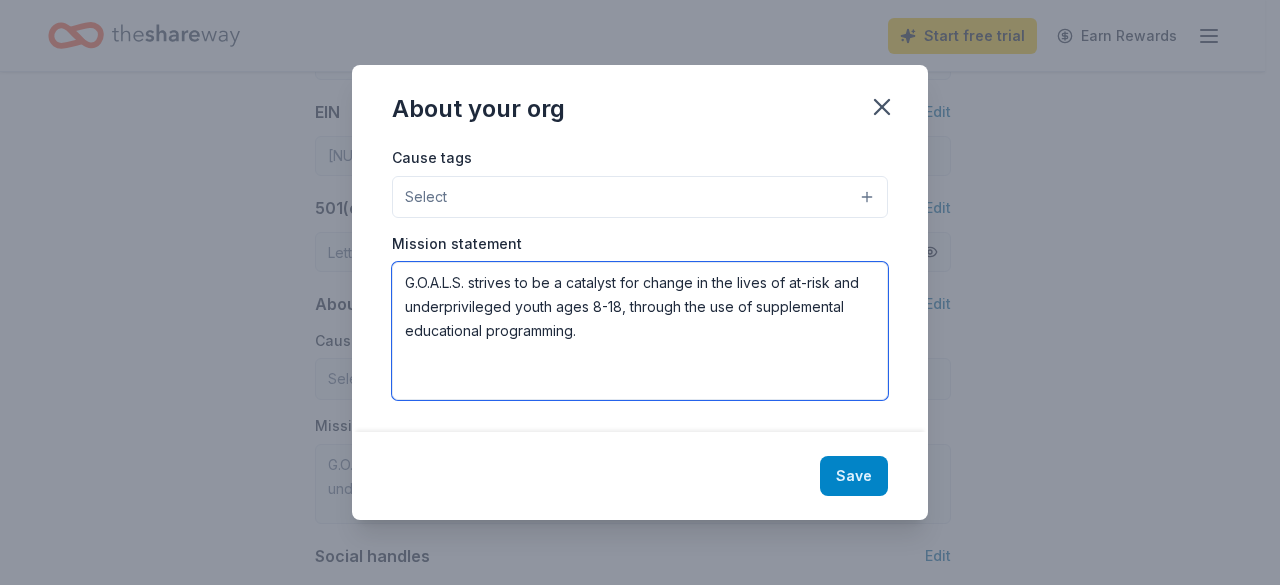 type on "G.O.A.L.S. strives to be a catalyst for change in the lives of at-risk and underprivileged youth ages 8-18, through the use of supplemental educational programming." 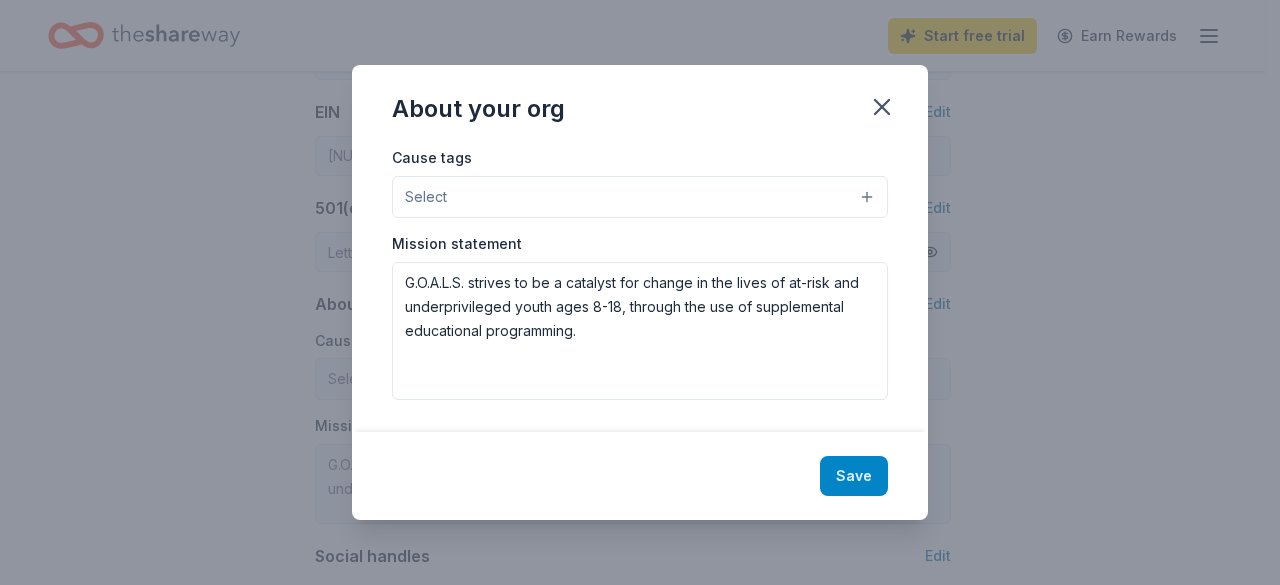 click on "Save" at bounding box center [854, 476] 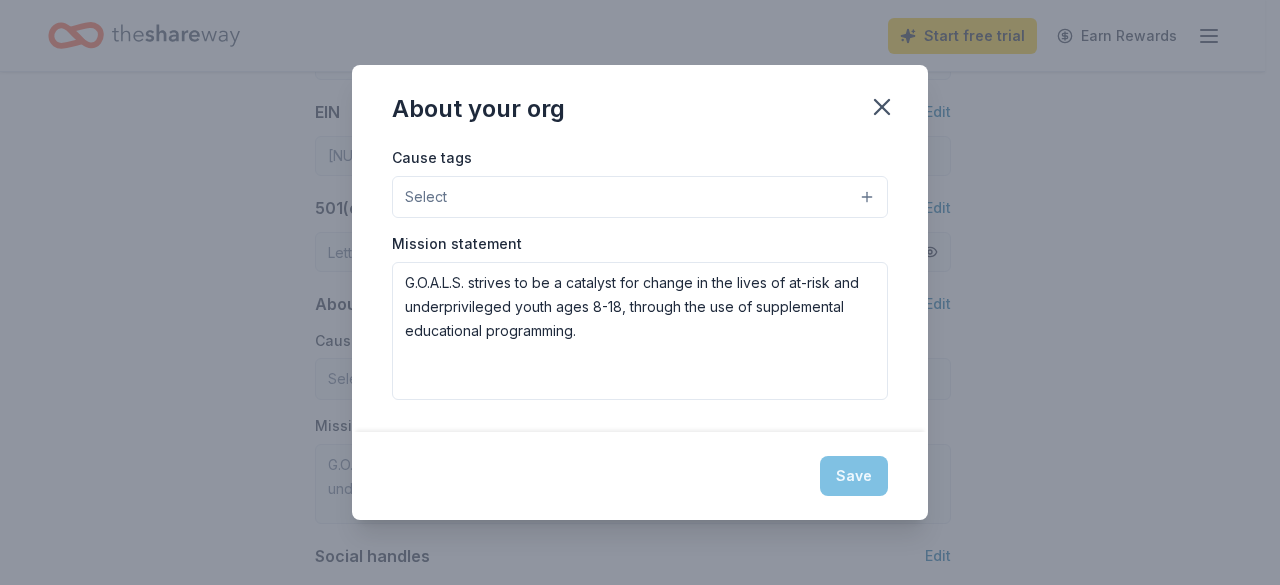 type on "G.O.A.L.S. strives to be a catalyst for change in the lives of at-risk and underprivileged youth ages 8-18, through the use of supplemental educational programming." 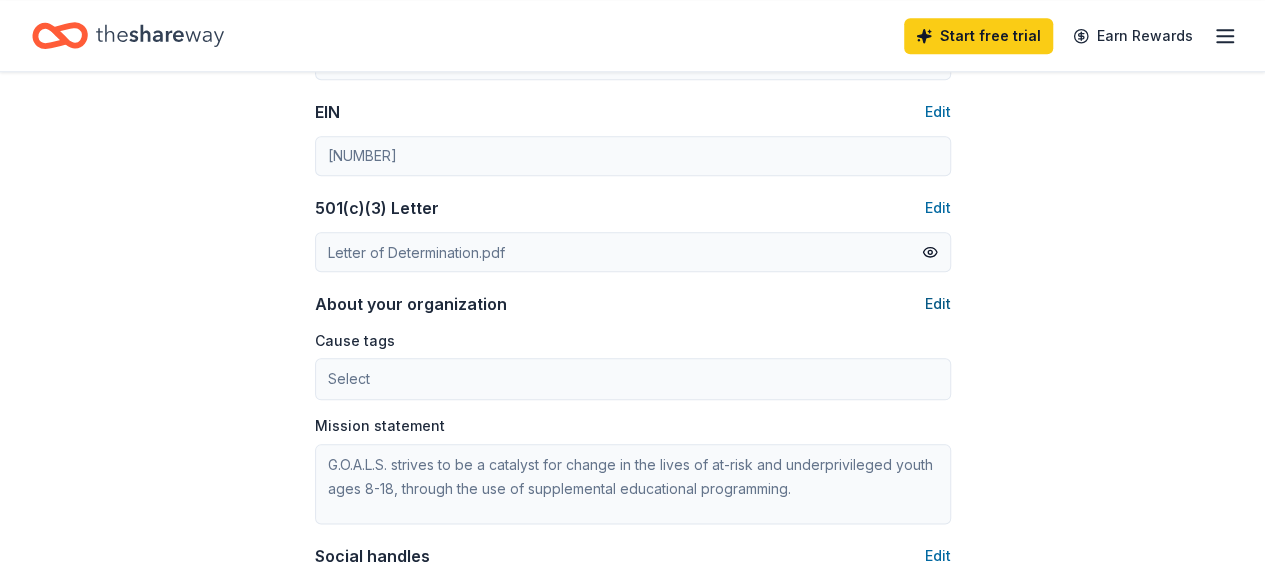 click on "Edit" at bounding box center [938, 304] 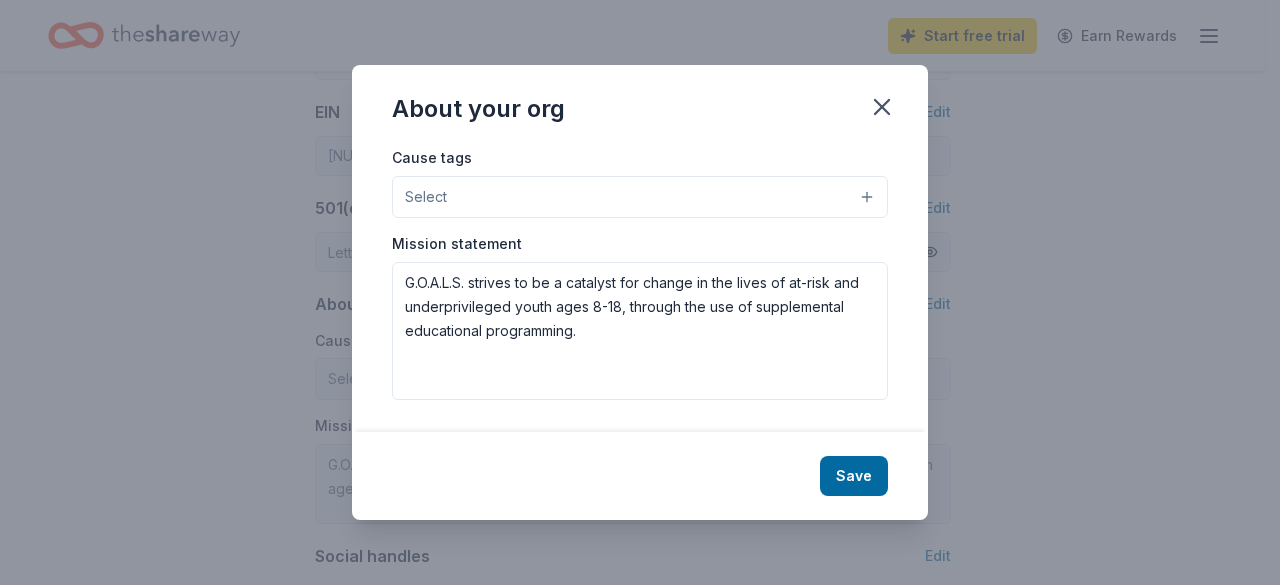 click on "Select" at bounding box center [640, 197] 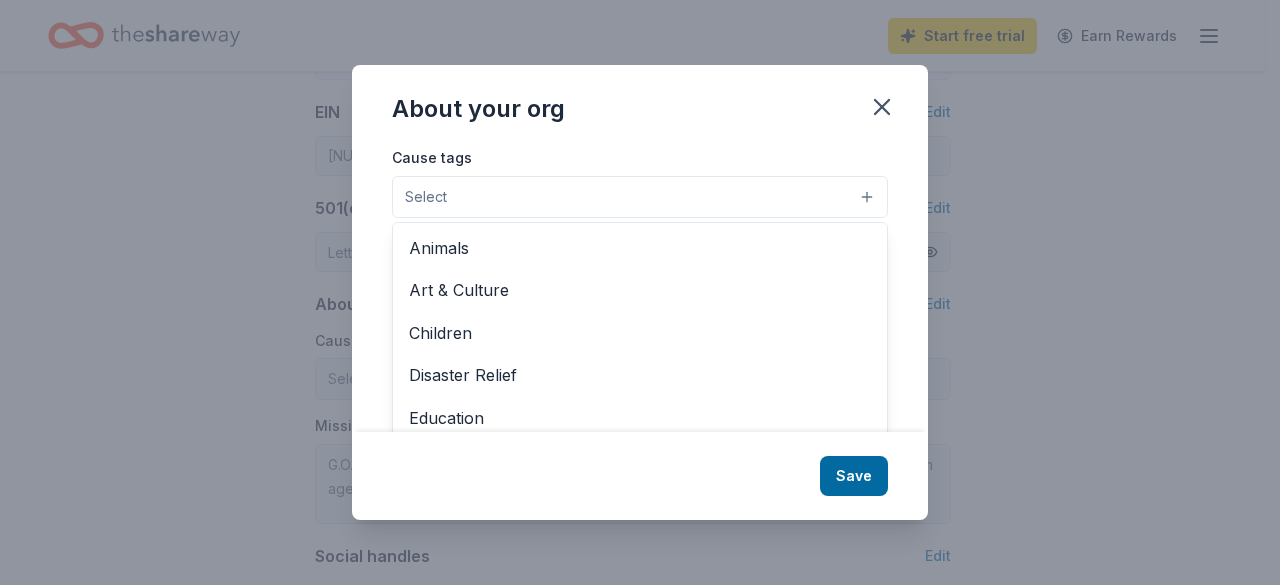 click on "Education" at bounding box center [640, 418] 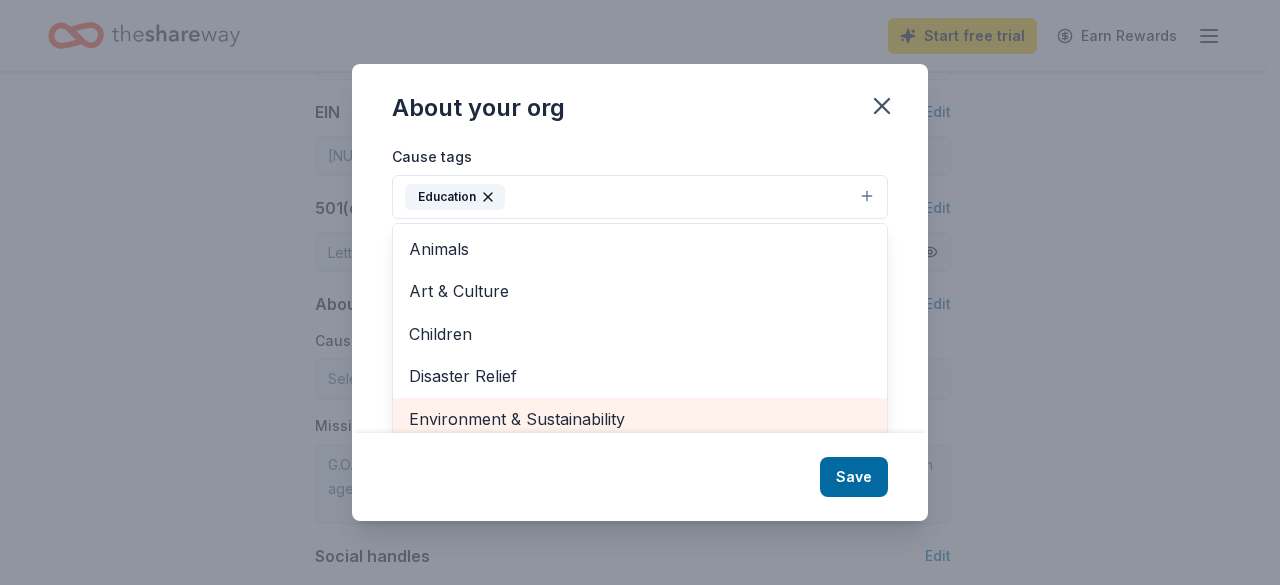 scroll, scrollTop: 8, scrollLeft: 0, axis: vertical 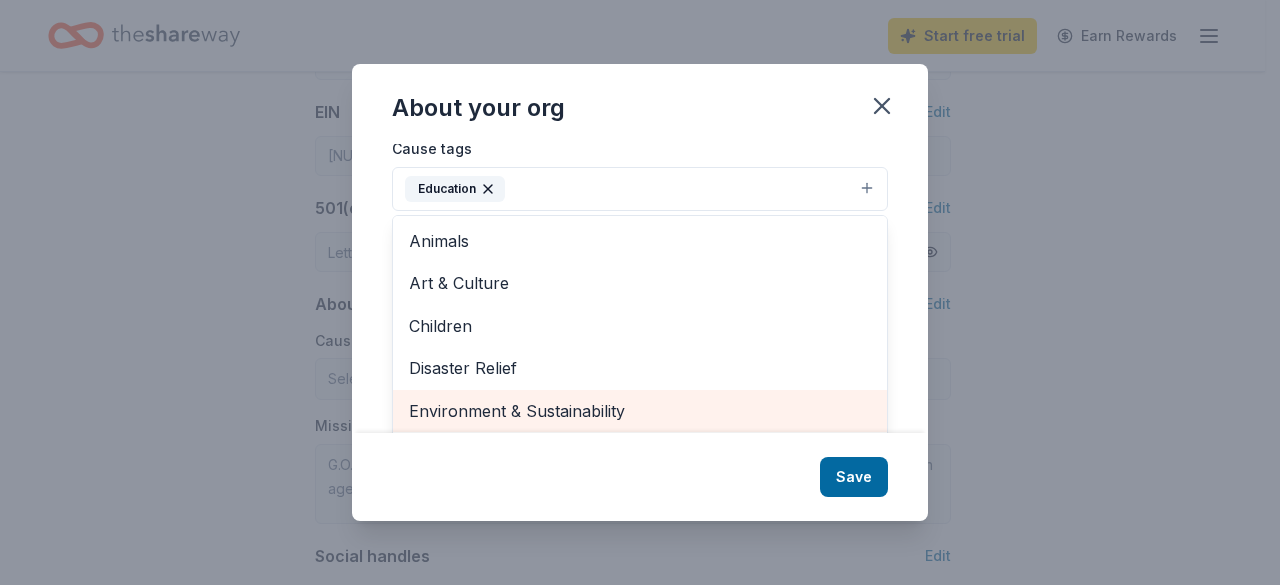 click on "Art & Culture" at bounding box center (640, 283) 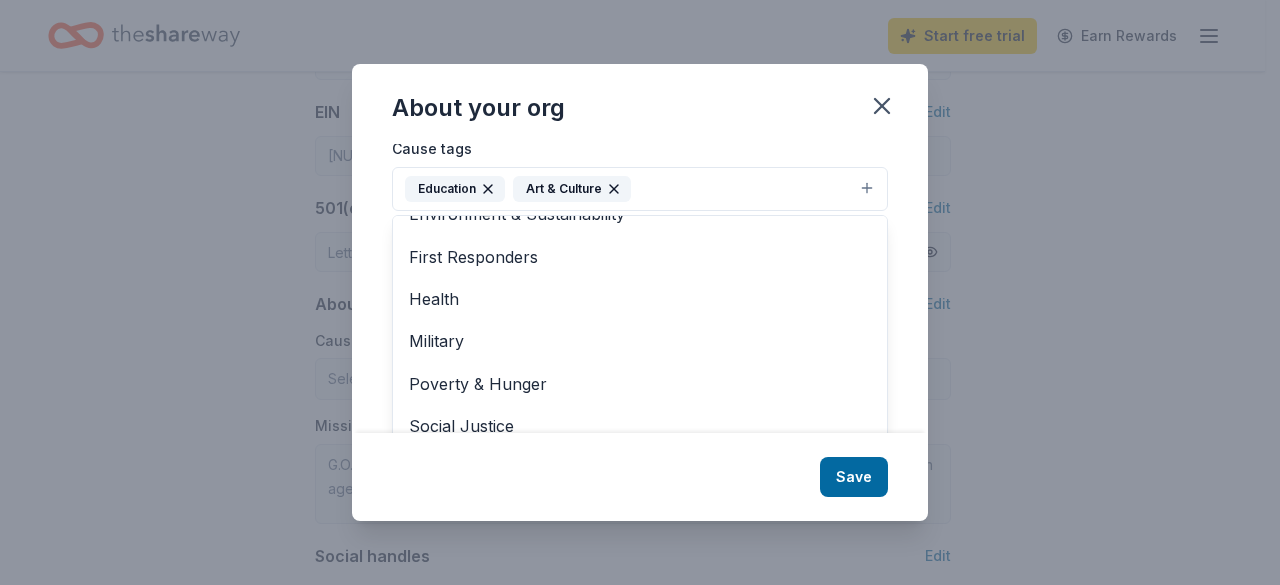 scroll, scrollTop: 193, scrollLeft: 0, axis: vertical 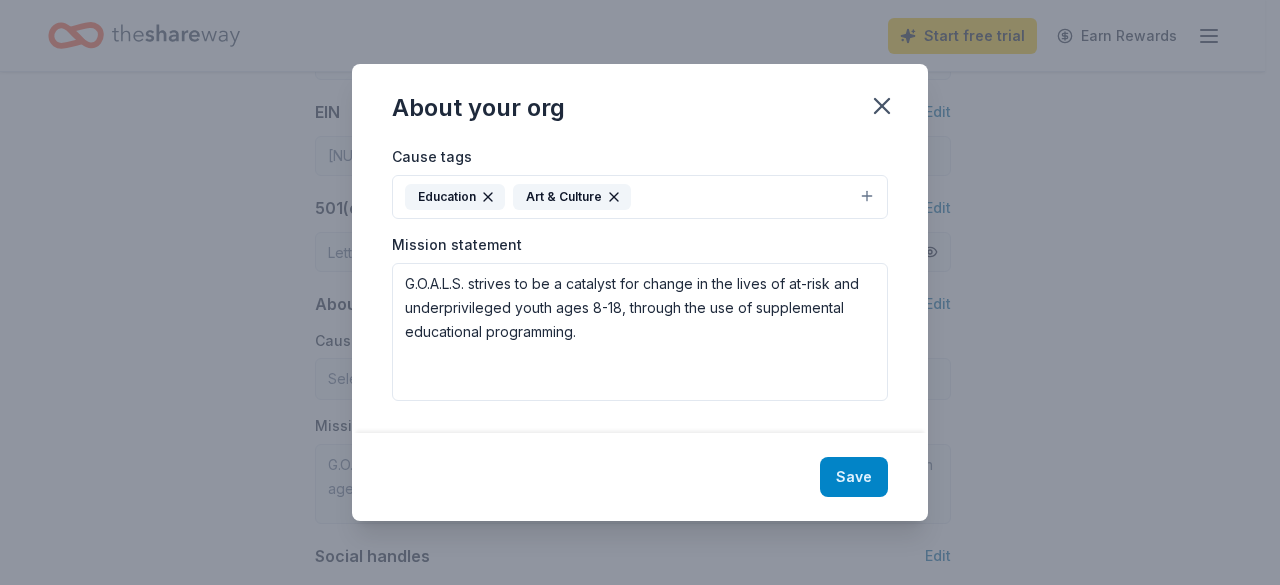 click on "Save" at bounding box center [854, 477] 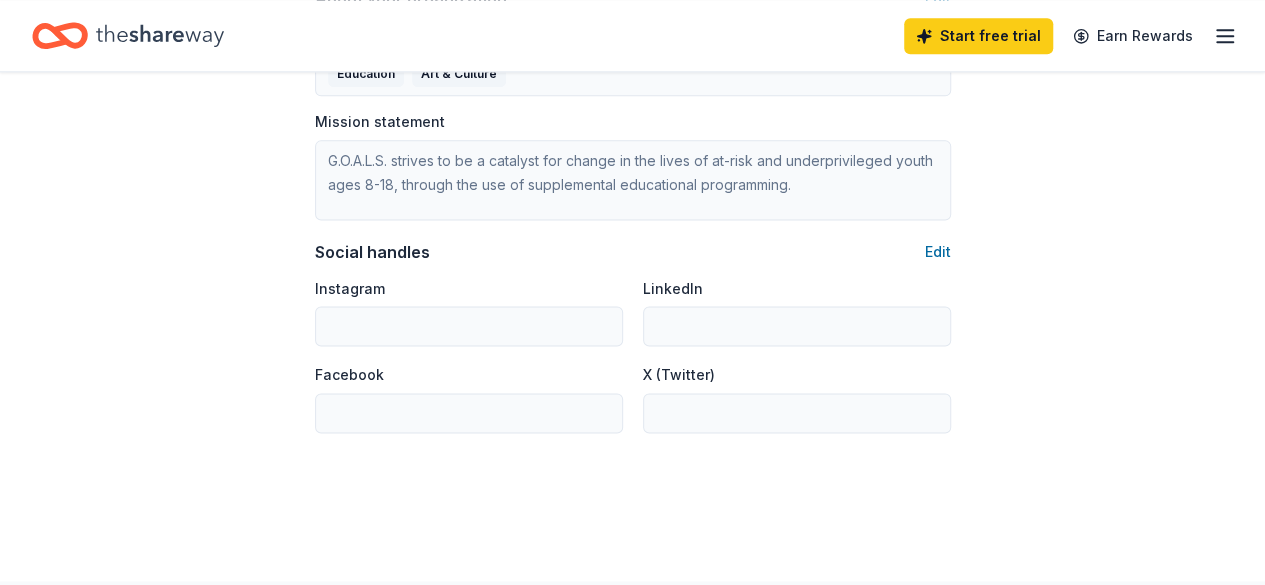 scroll, scrollTop: 1281, scrollLeft: 0, axis: vertical 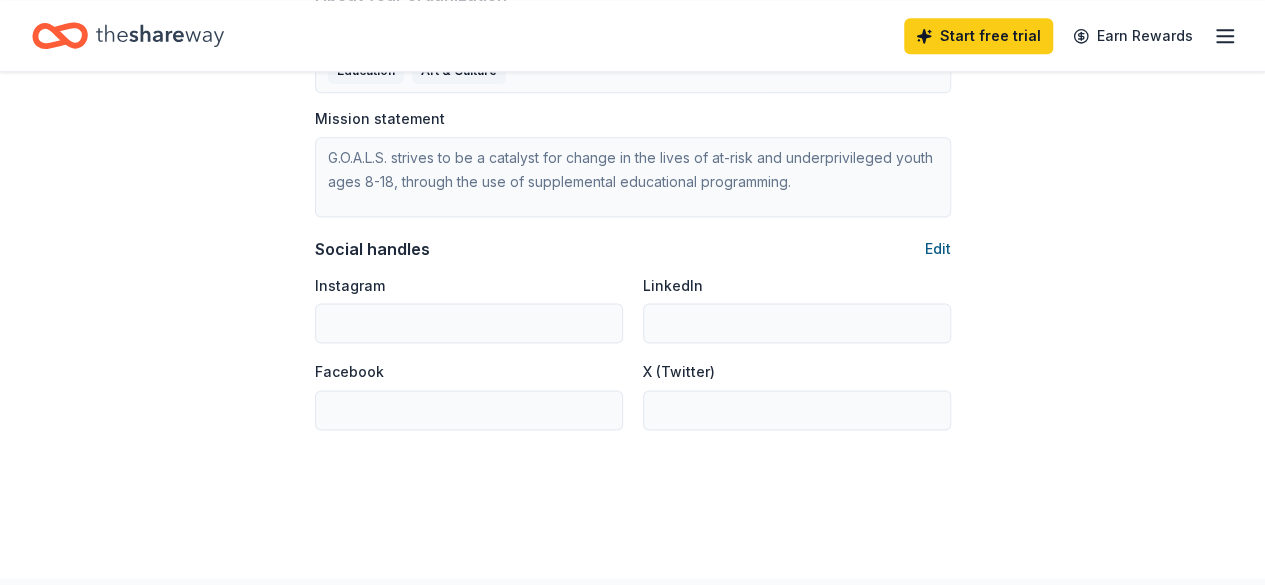 click on "Edit" at bounding box center [938, 249] 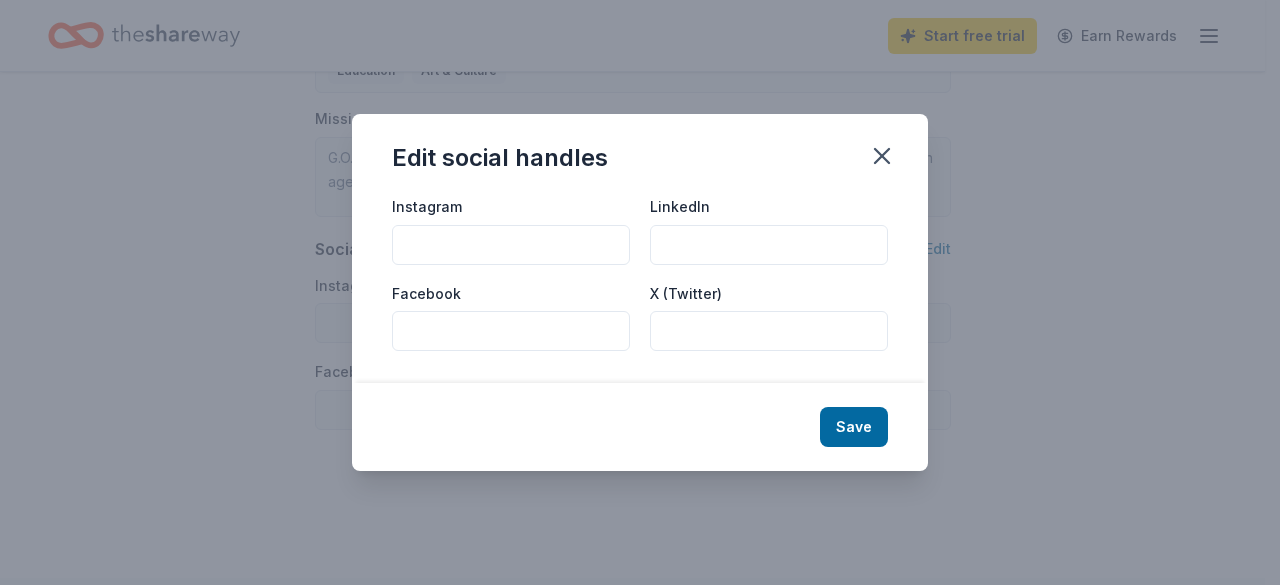 click on "Instagram" at bounding box center (511, 245) 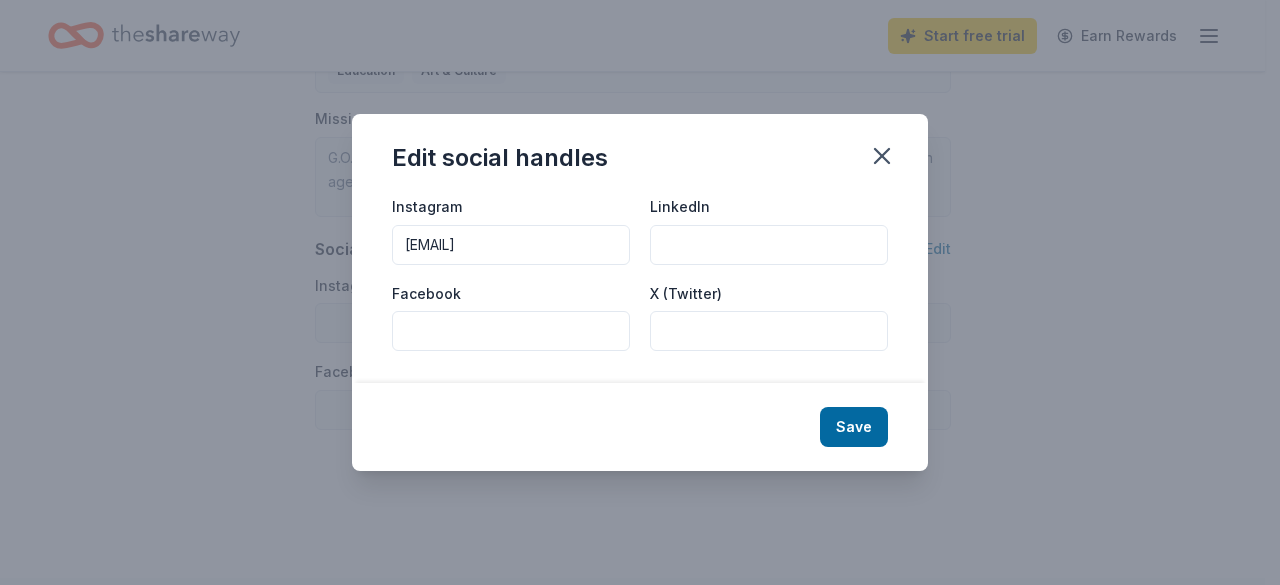 type on "[EMAIL]" 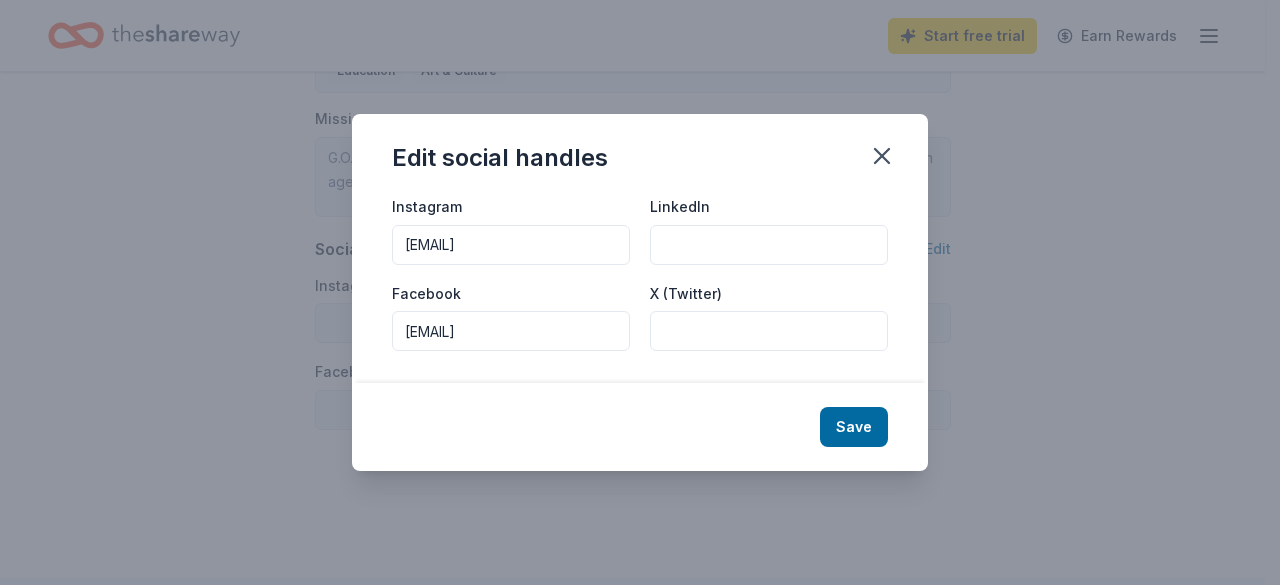 type on "[EMAIL]" 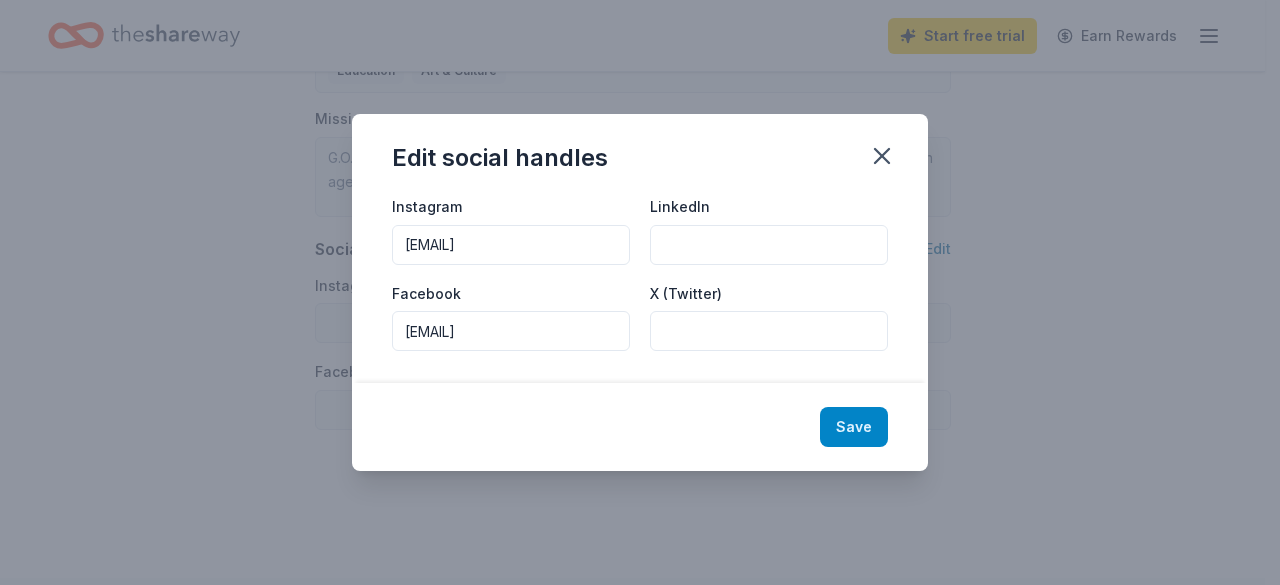 click on "Save" at bounding box center (854, 427) 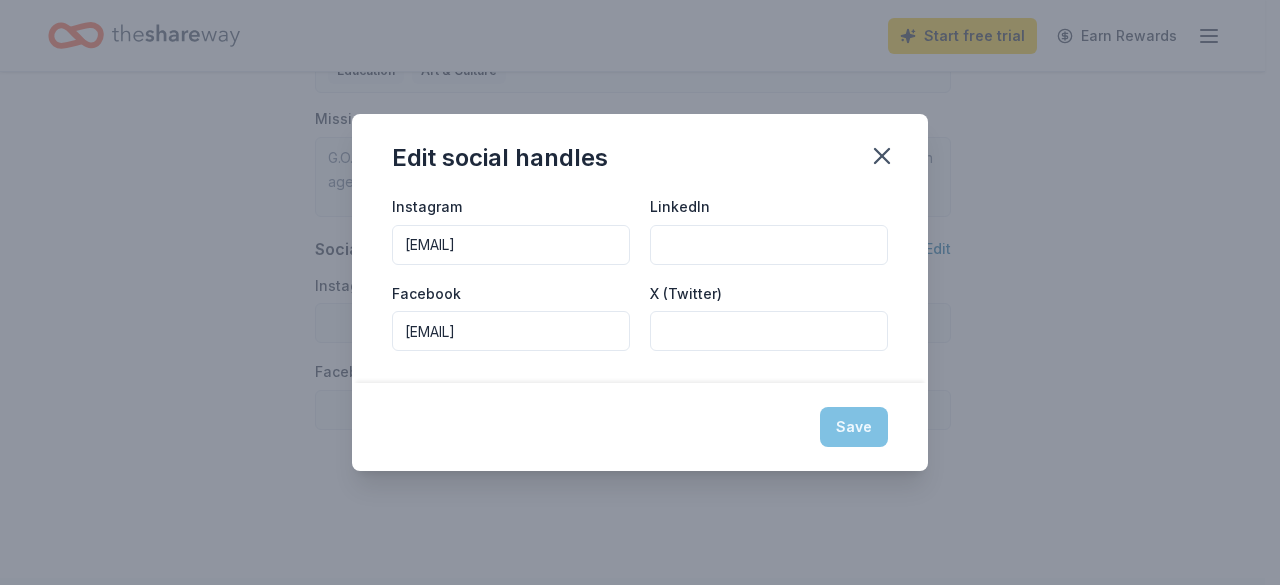 type on "[EMAIL]" 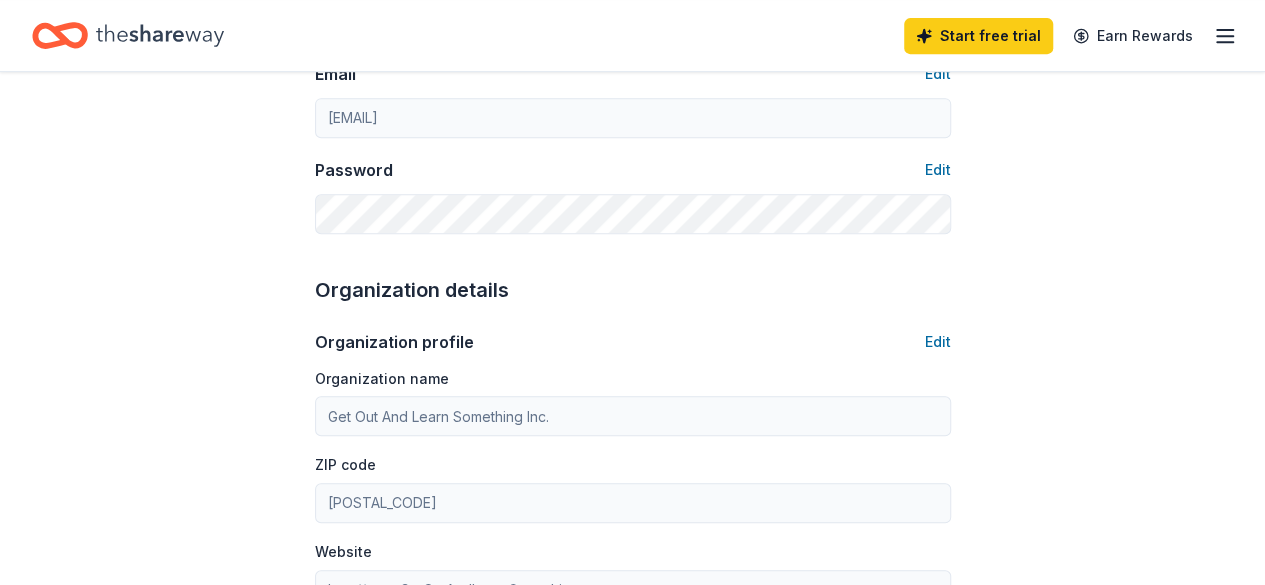 scroll, scrollTop: 434, scrollLeft: 0, axis: vertical 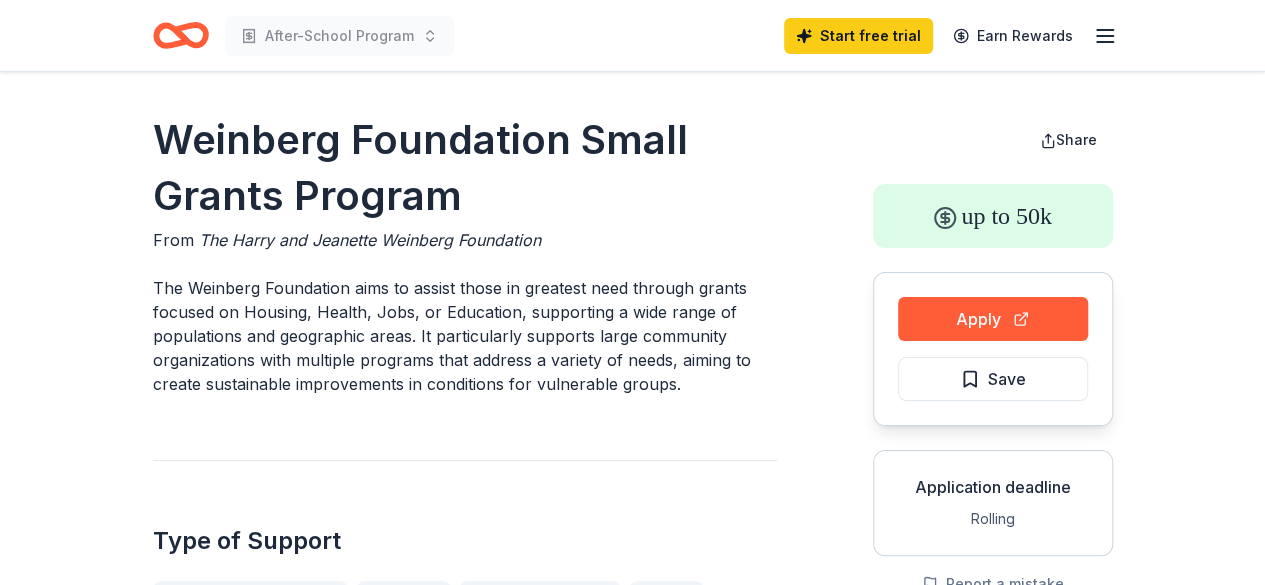 drag, startPoint x: 544, startPoint y: 237, endPoint x: 258, endPoint y: 257, distance: 286.69846 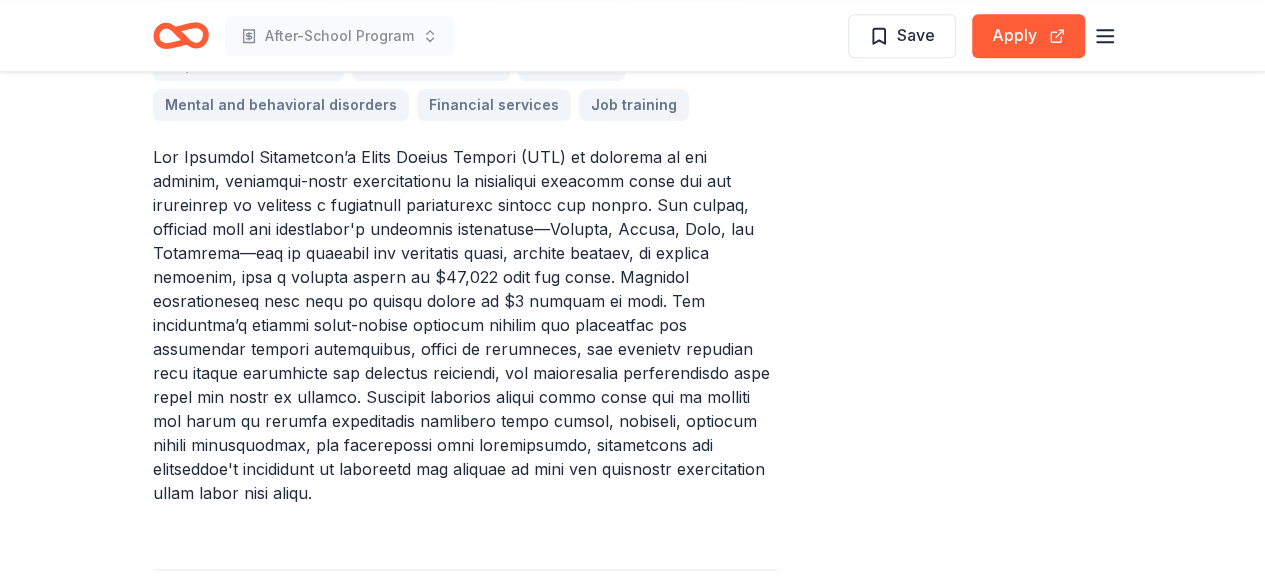 scroll, scrollTop: 0, scrollLeft: 0, axis: both 